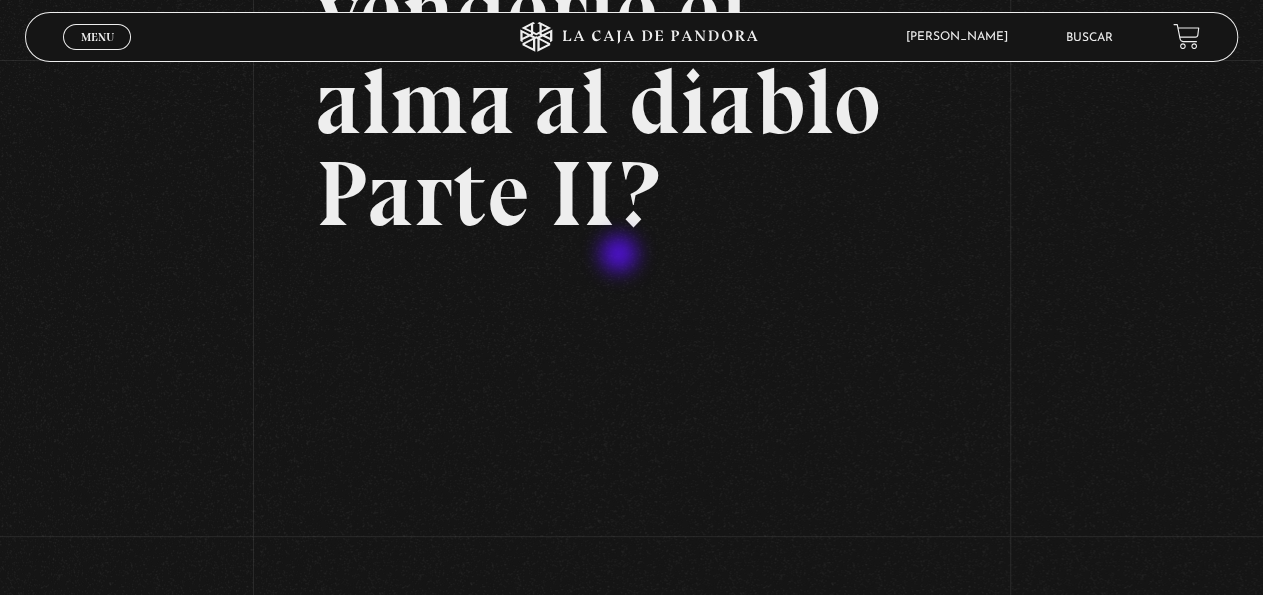 scroll, scrollTop: 312, scrollLeft: 0, axis: vertical 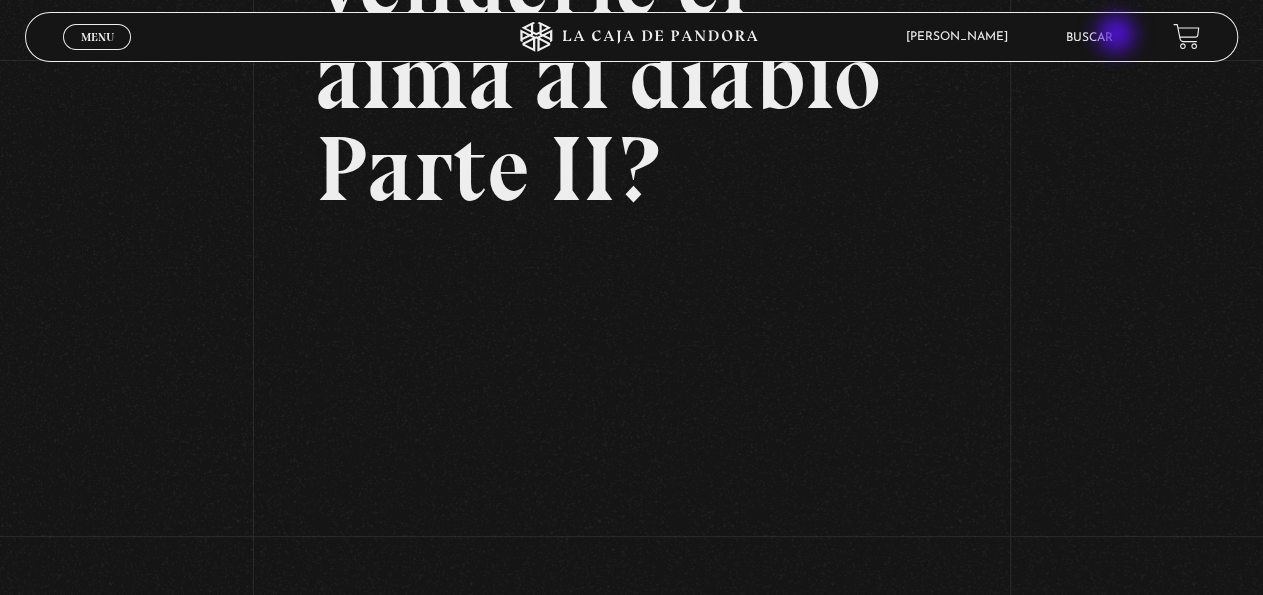 click on "Buscar" at bounding box center (1089, 38) 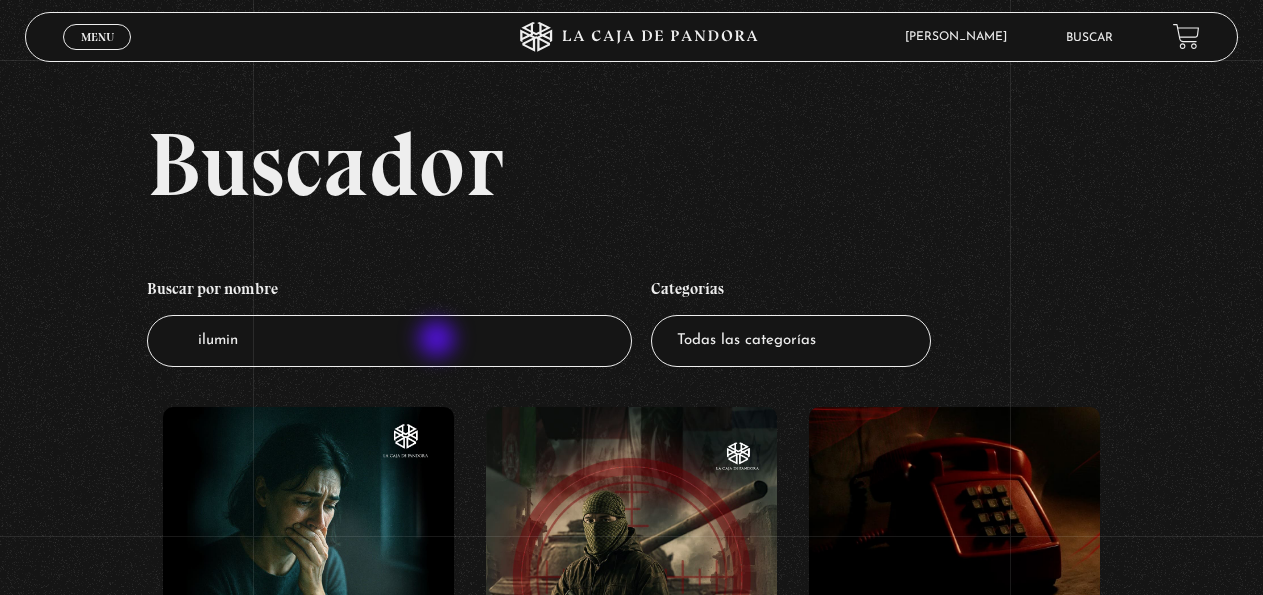 scroll, scrollTop: 0, scrollLeft: 0, axis: both 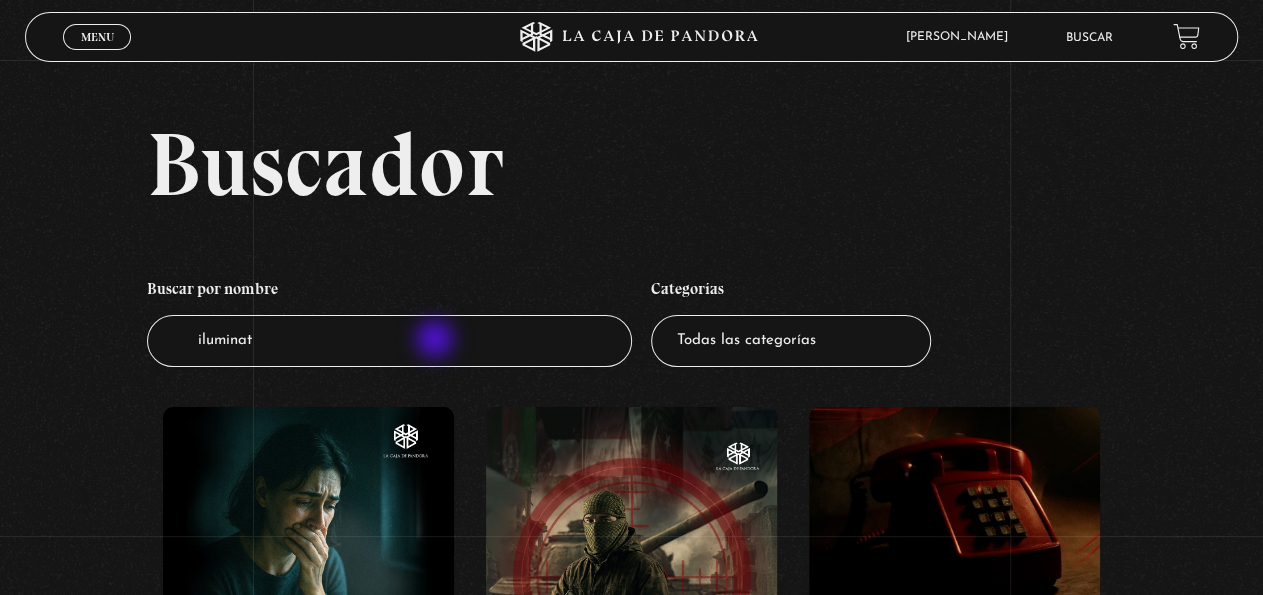 type on "iluminati" 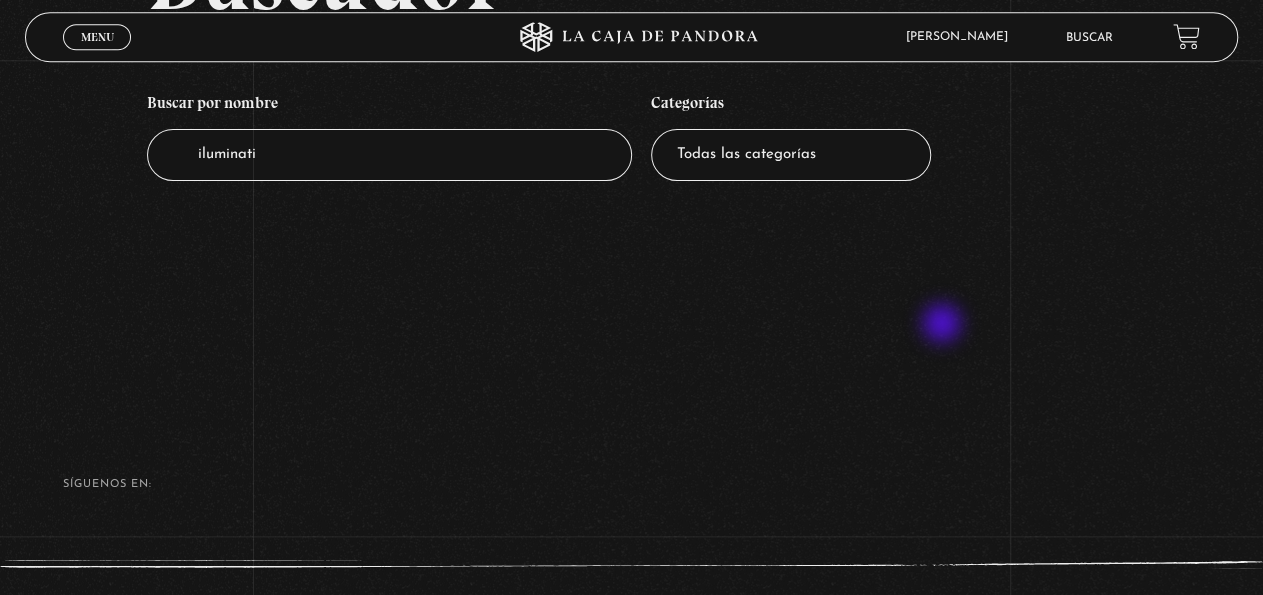 scroll, scrollTop: 73, scrollLeft: 0, axis: vertical 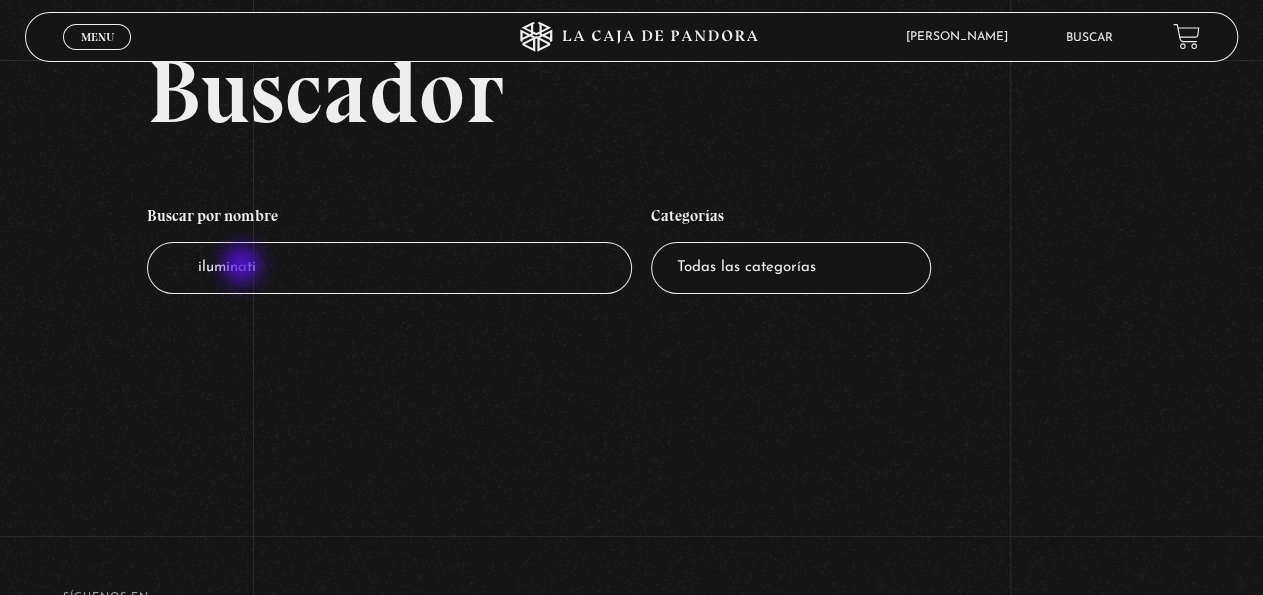 click on "iluminati" at bounding box center (389, 268) 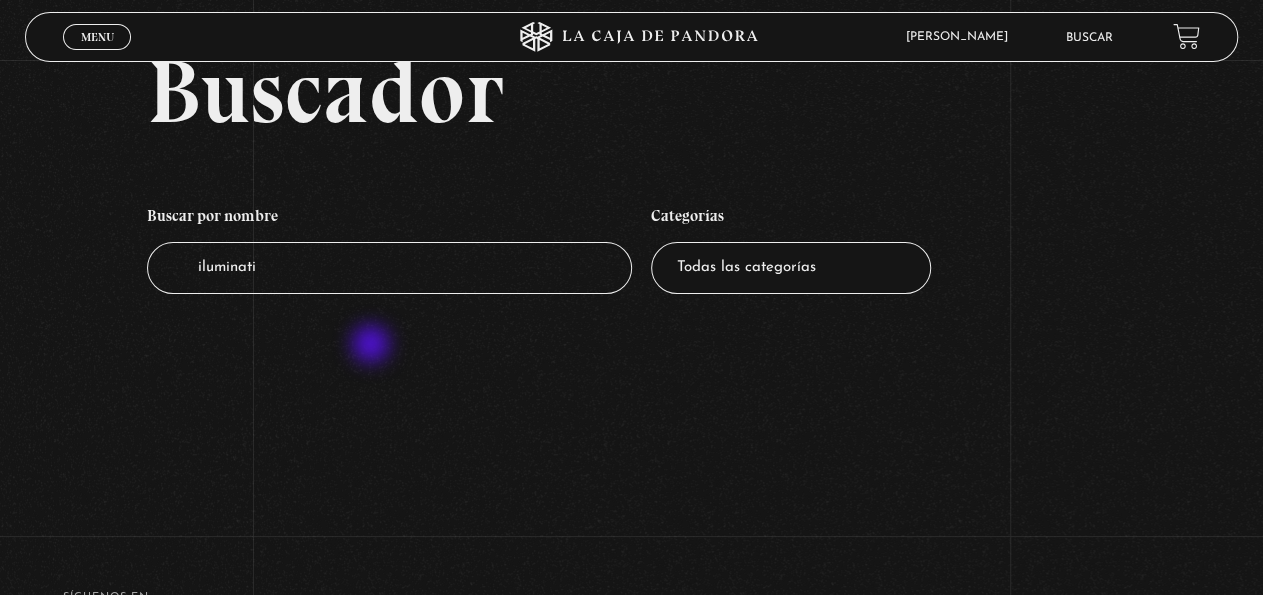 type on "iluminatti" 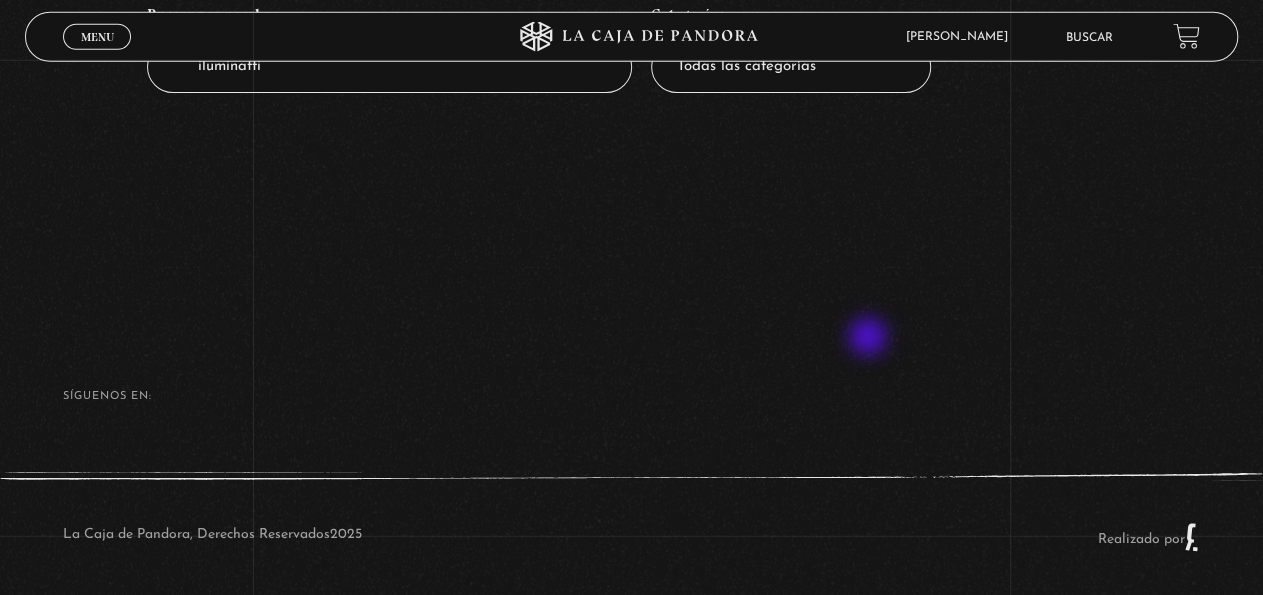 scroll, scrollTop: 0, scrollLeft: 0, axis: both 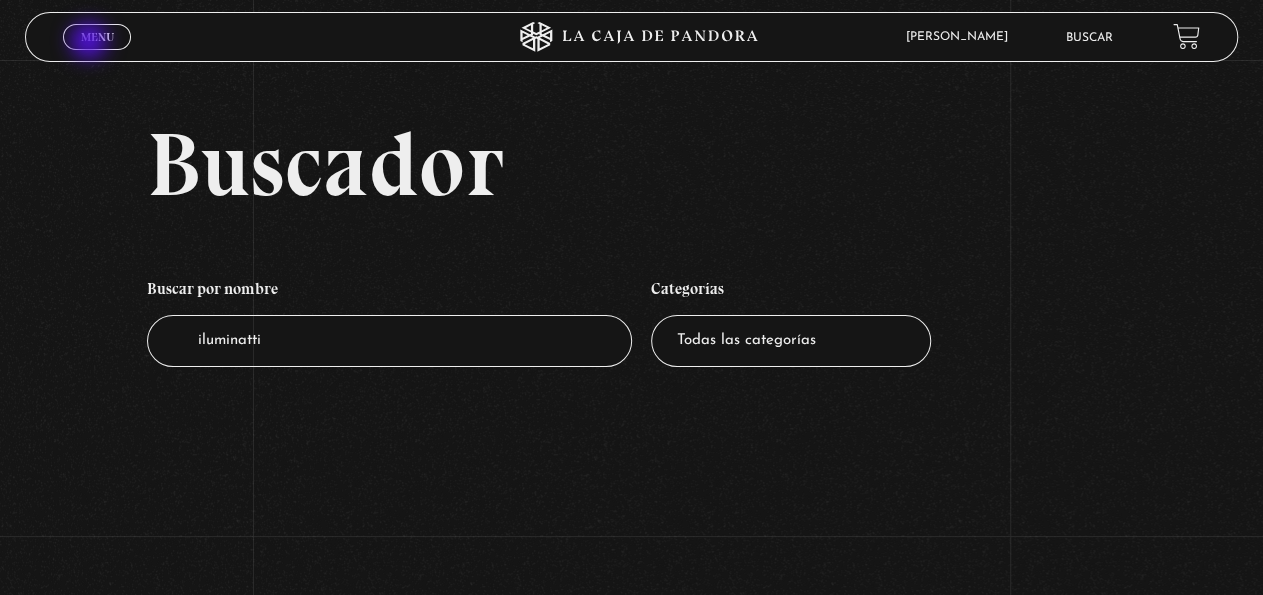 click on "Menu" at bounding box center (97, 37) 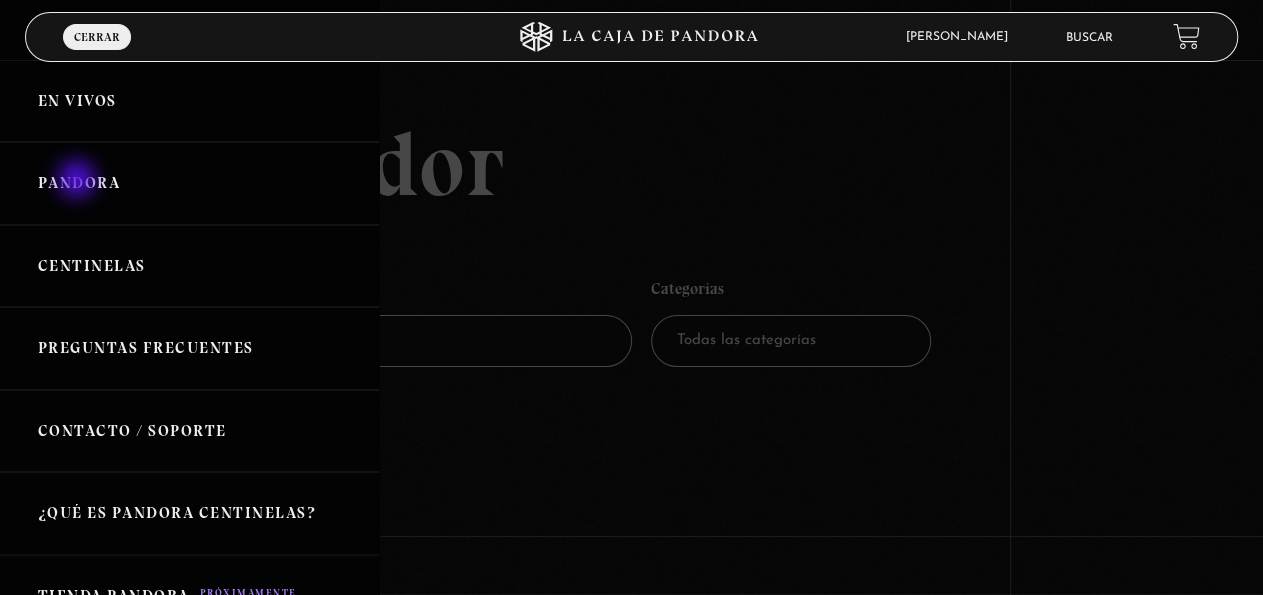 click on "Pandora" at bounding box center [189, 183] 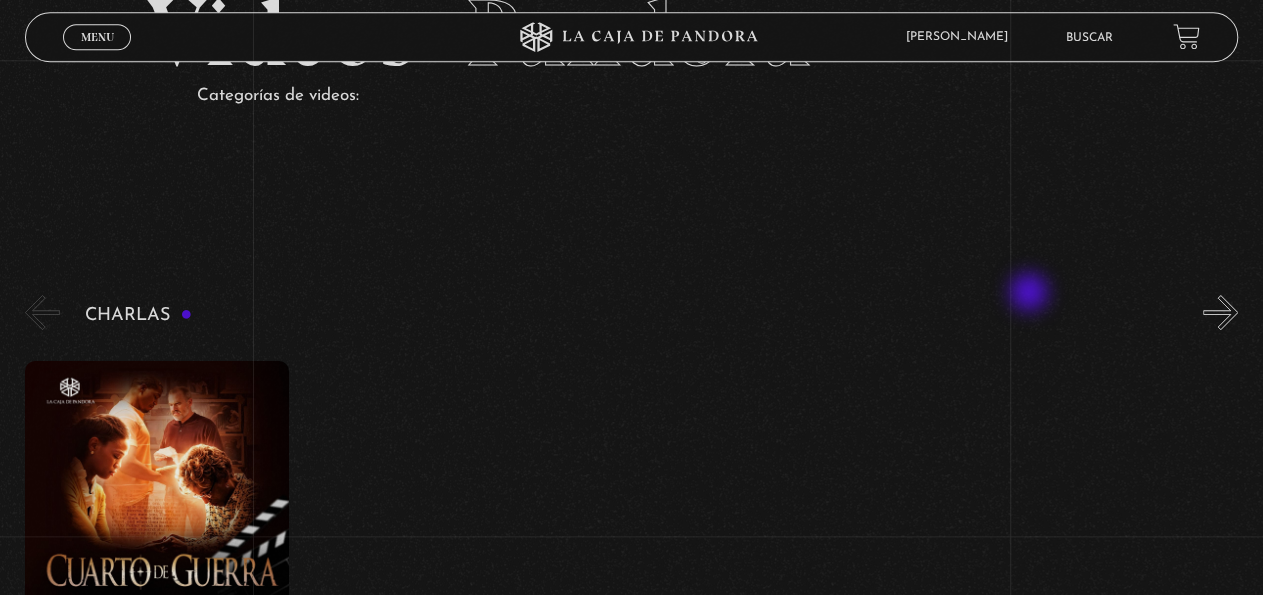 scroll, scrollTop: 312, scrollLeft: 0, axis: vertical 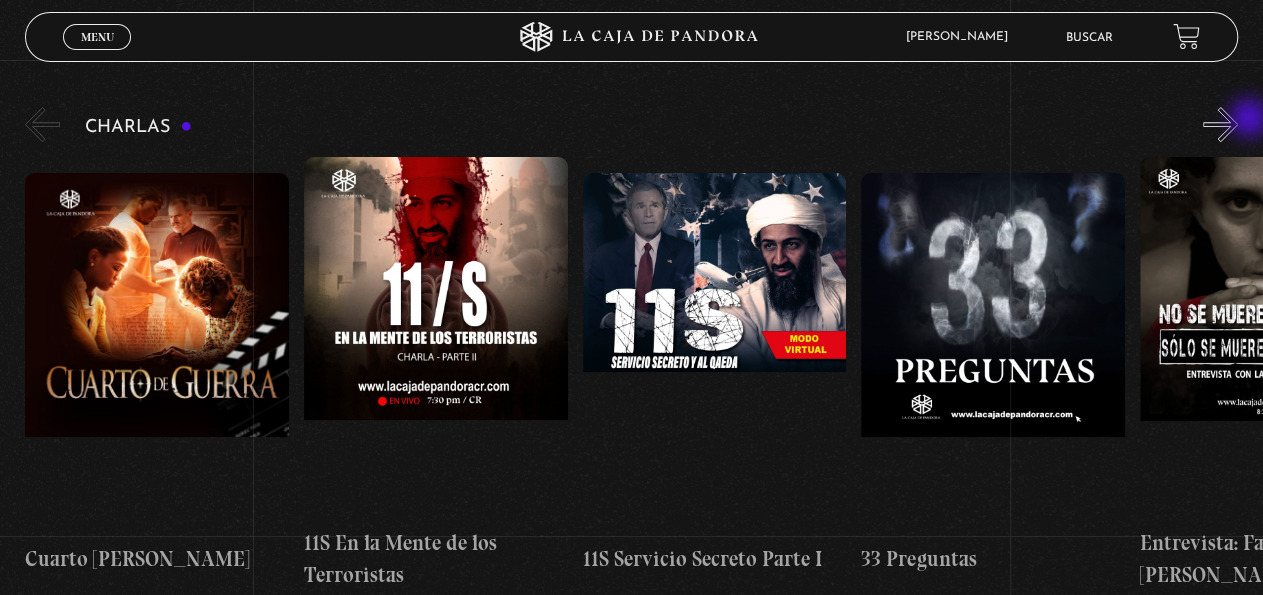 click on "»" at bounding box center [1220, 124] 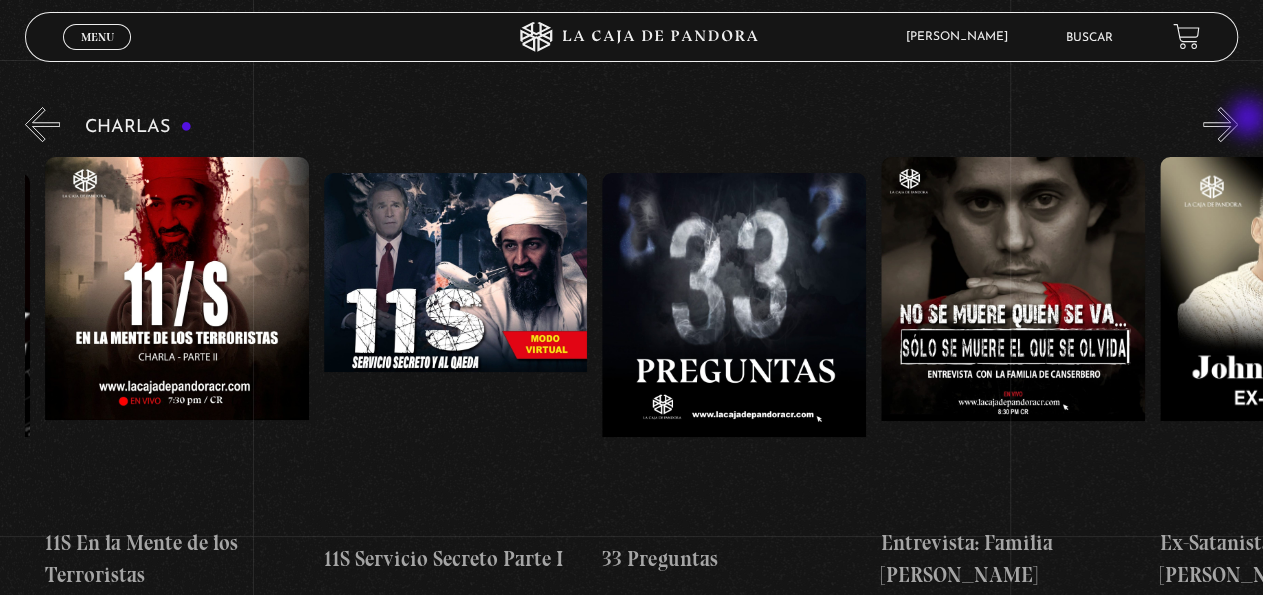 click on "»" at bounding box center [1220, 124] 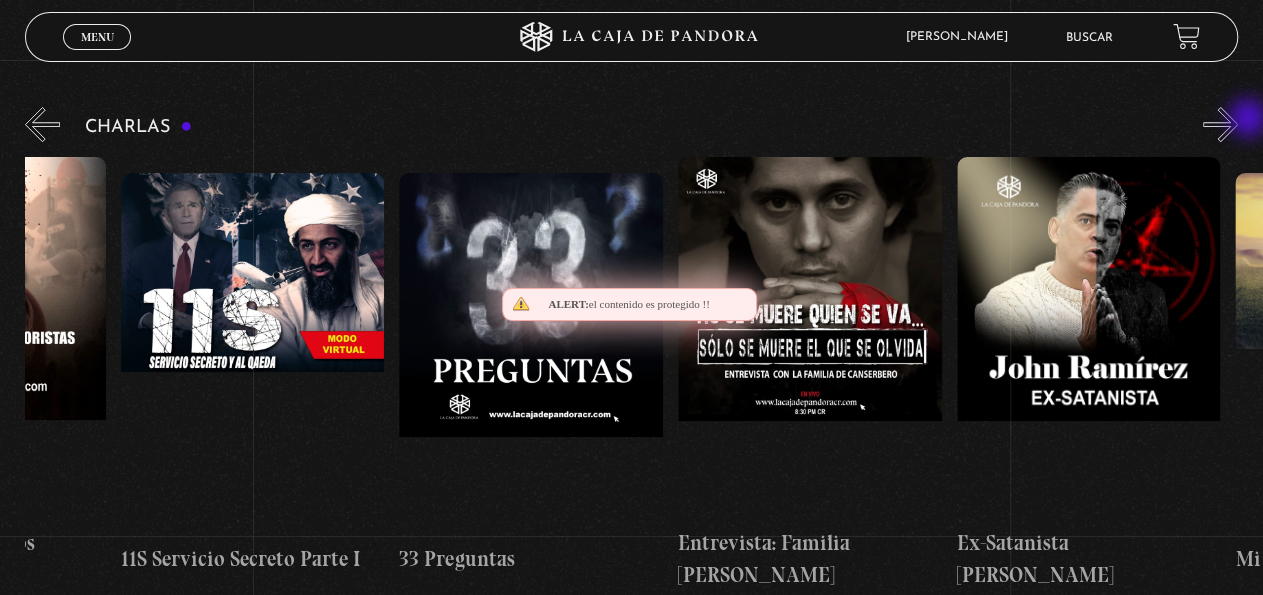 click on "»" at bounding box center (1220, 124) 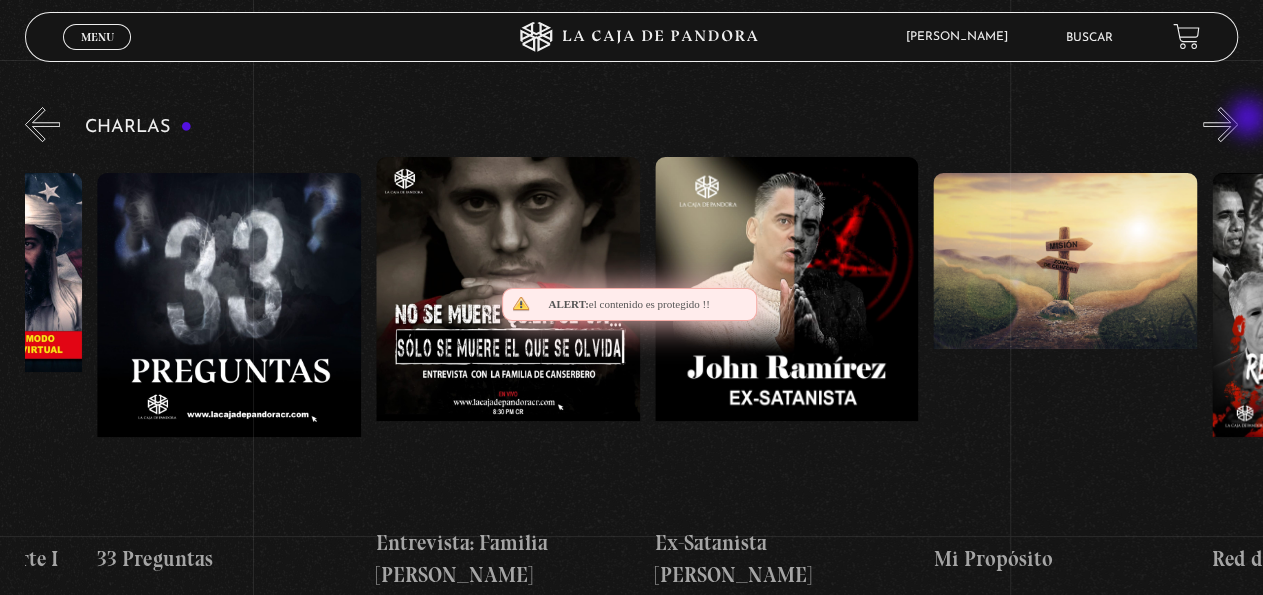 click on "»" at bounding box center [1220, 124] 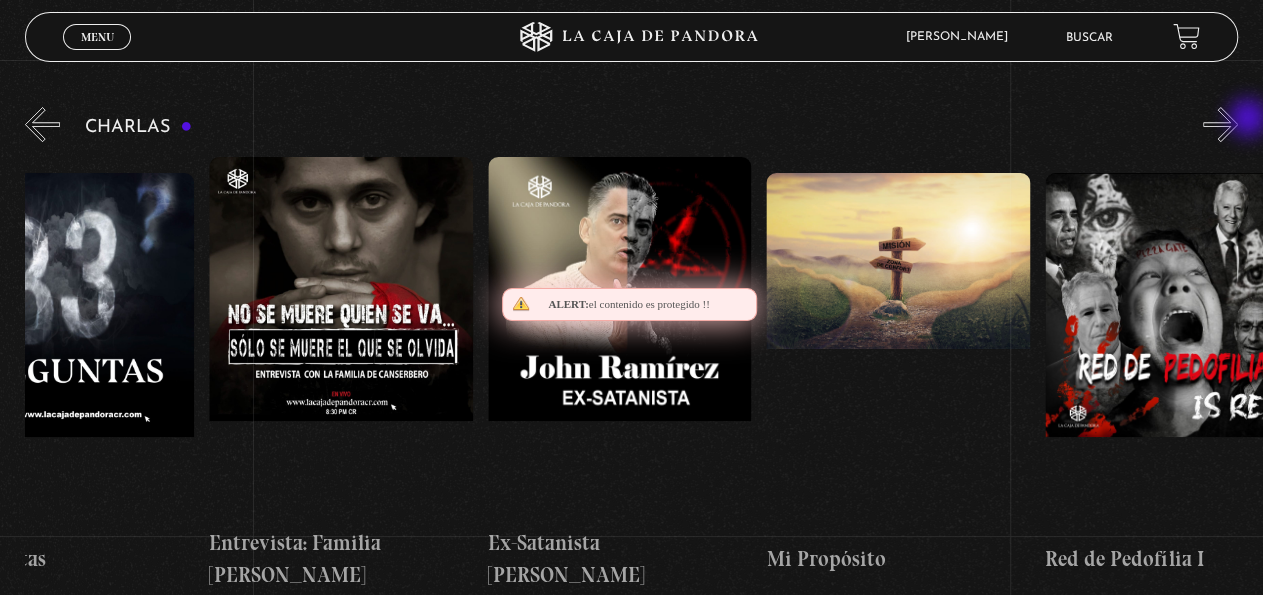 scroll, scrollTop: 0, scrollLeft: 975, axis: horizontal 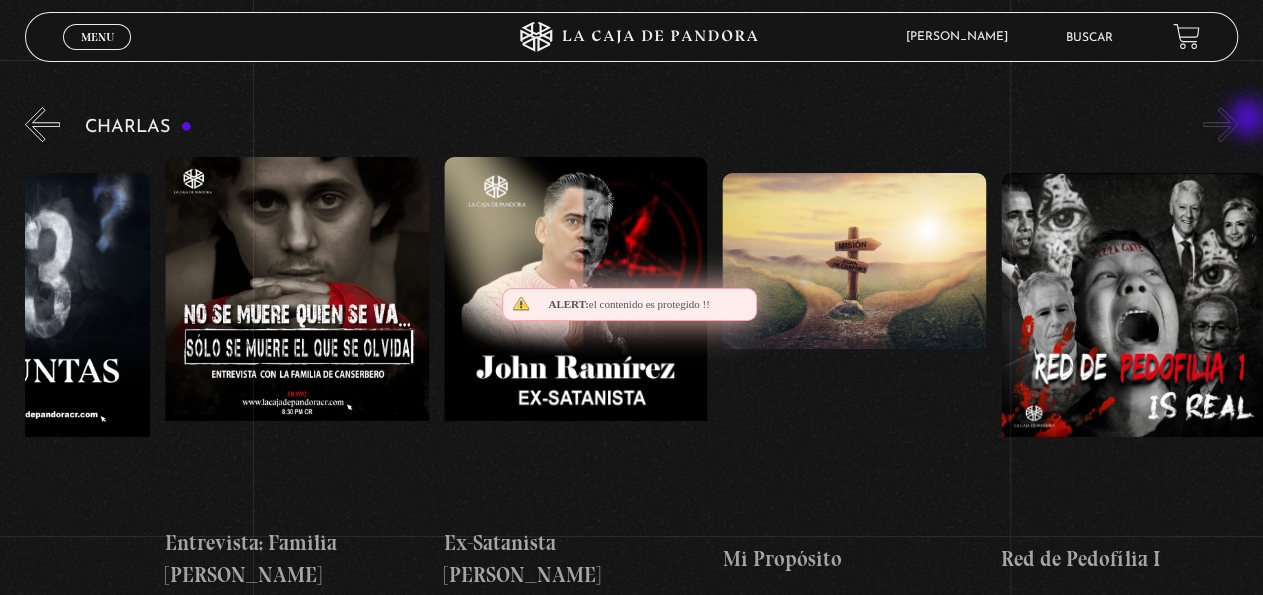click on "»" at bounding box center (1220, 124) 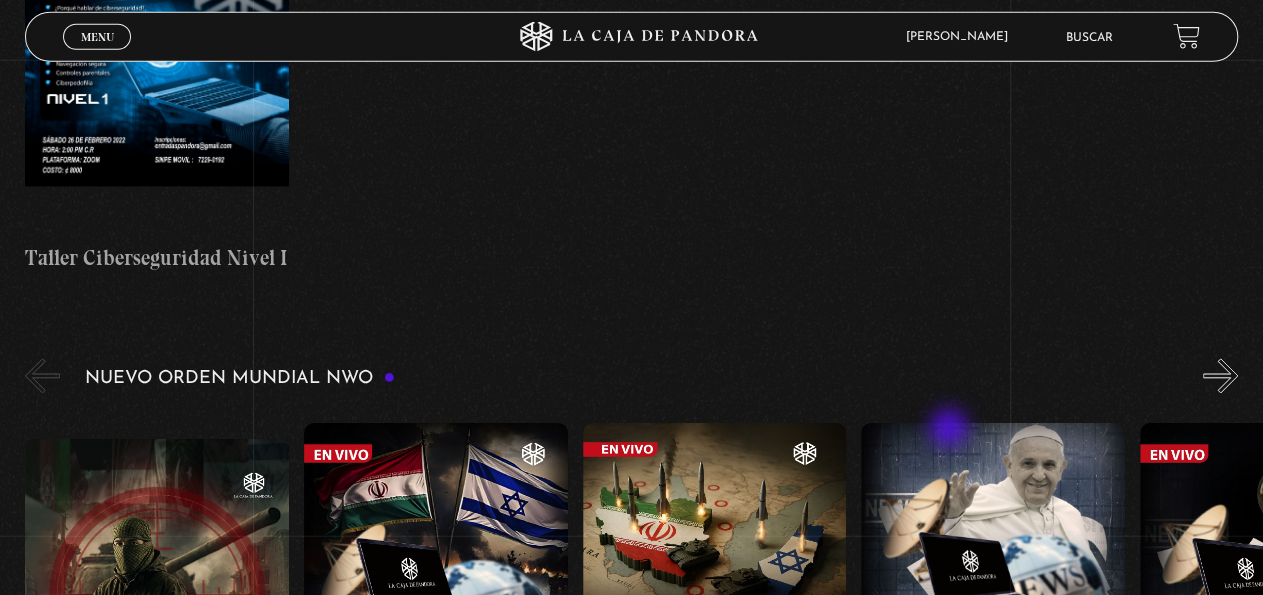 scroll, scrollTop: 1456, scrollLeft: 0, axis: vertical 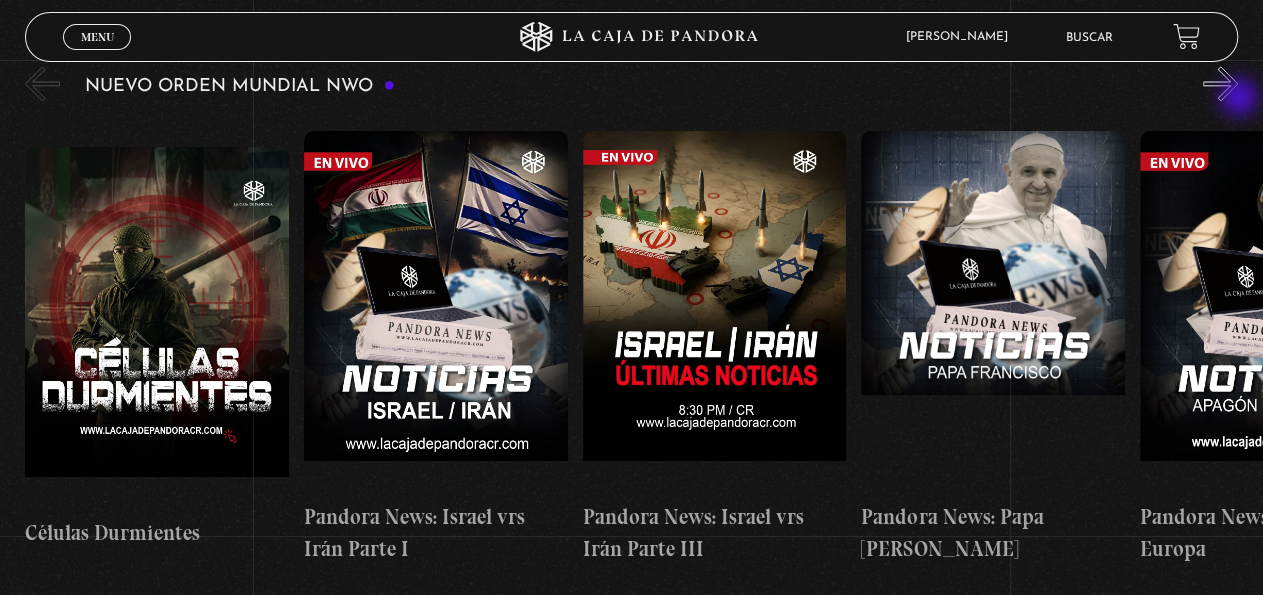 click on "»" at bounding box center (1220, 83) 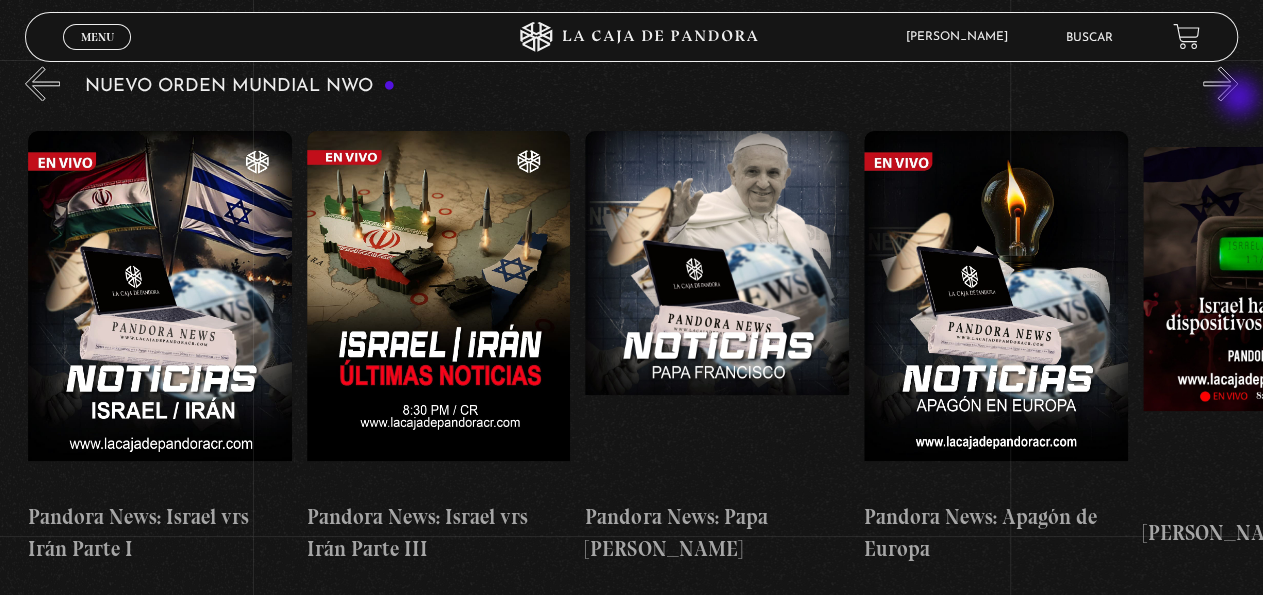 click on "»" at bounding box center [1220, 83] 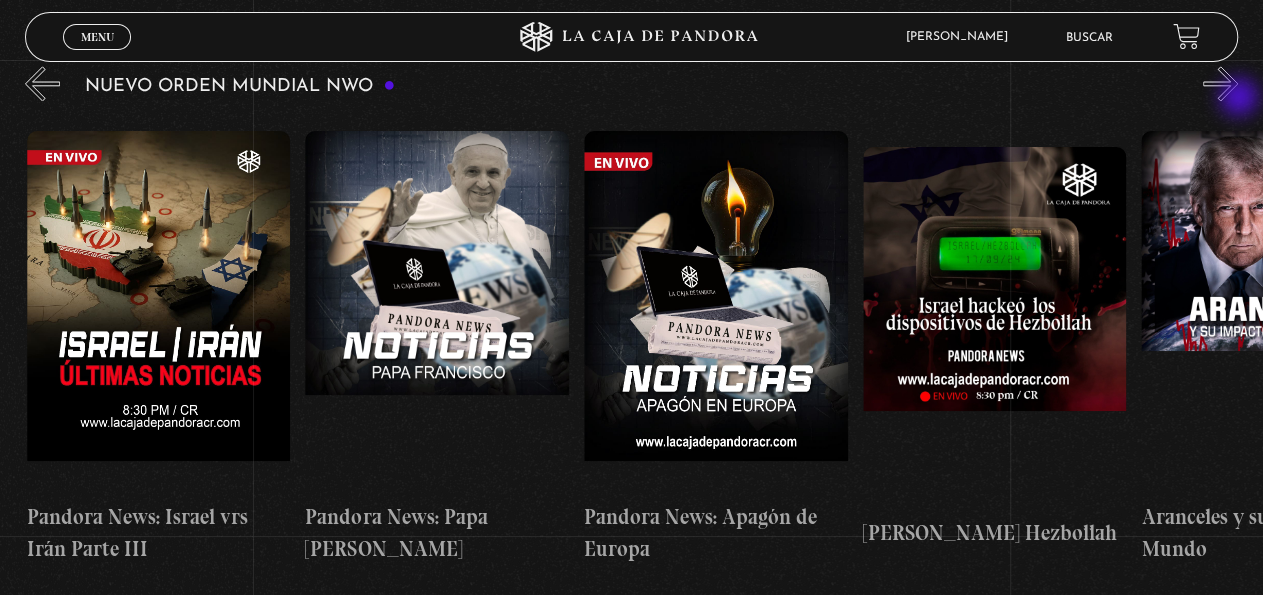 scroll, scrollTop: 0, scrollLeft: 557, axis: horizontal 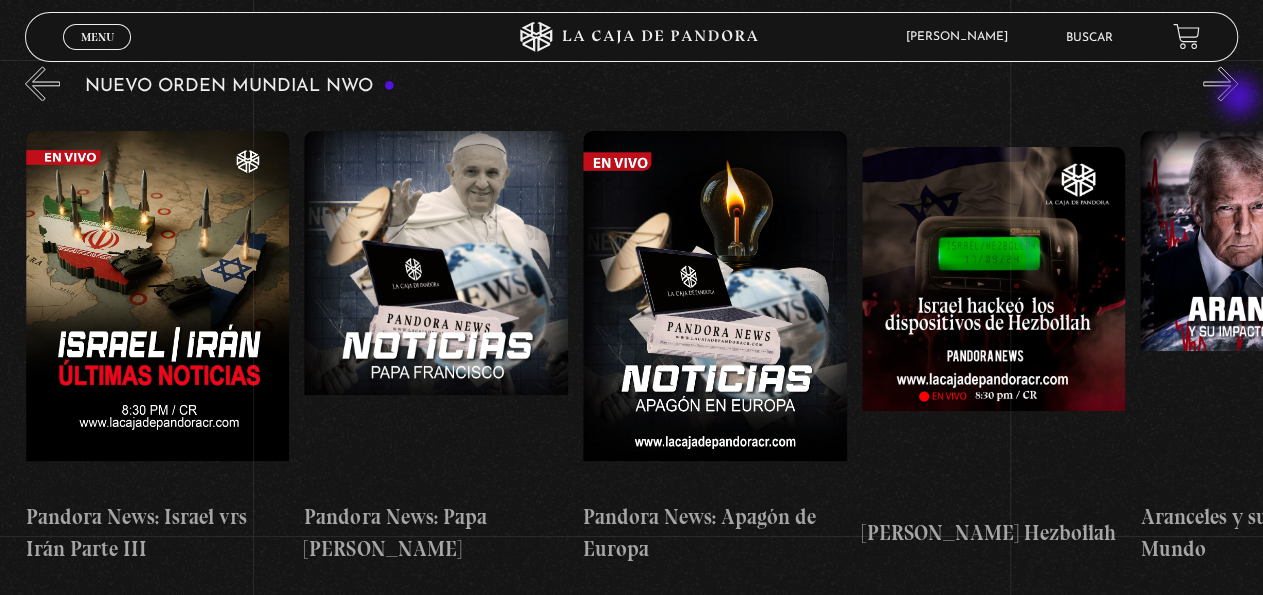 click on "»" at bounding box center [1220, 83] 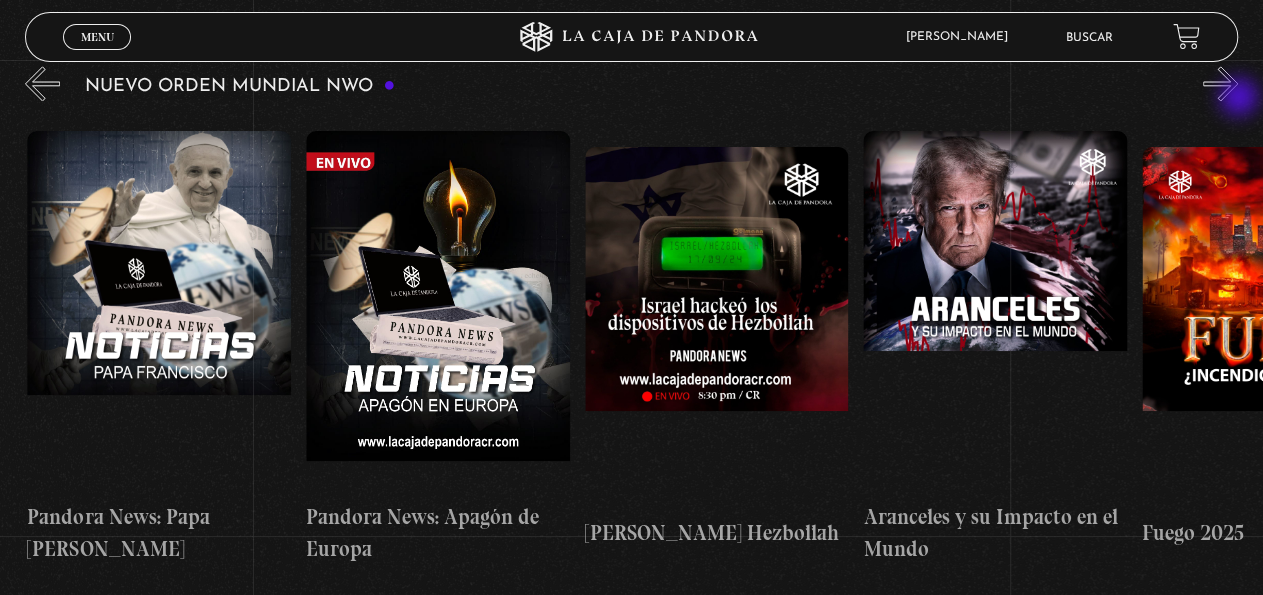 click on "»" at bounding box center (1220, 83) 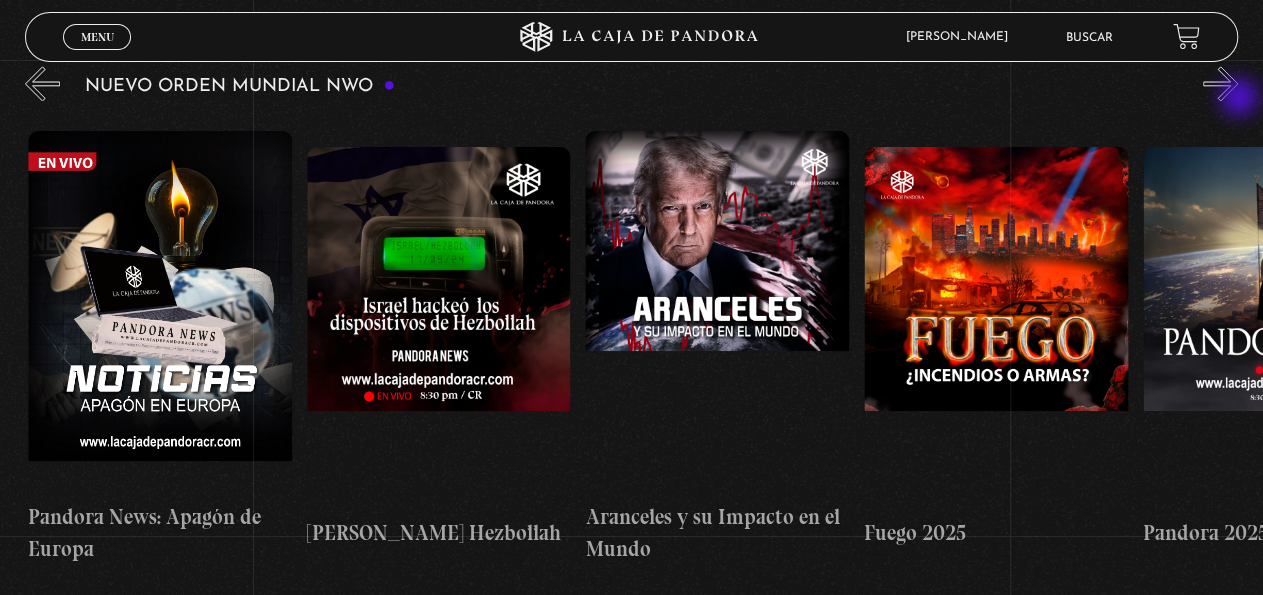 click on "»" at bounding box center [1220, 83] 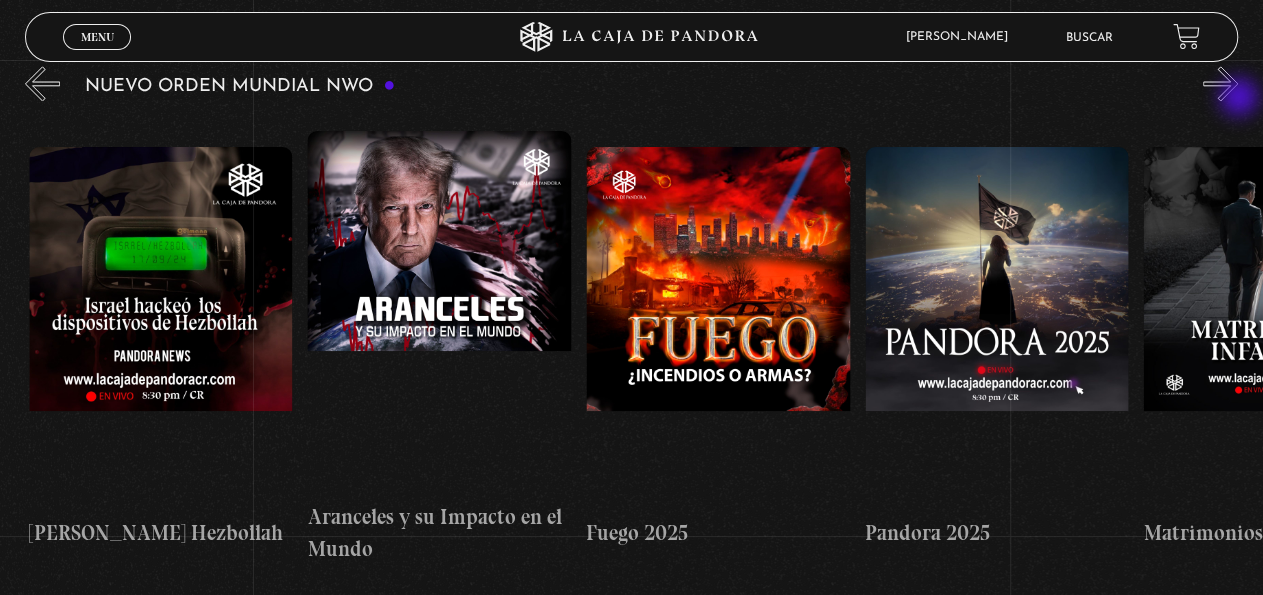 click on "»" at bounding box center (1220, 83) 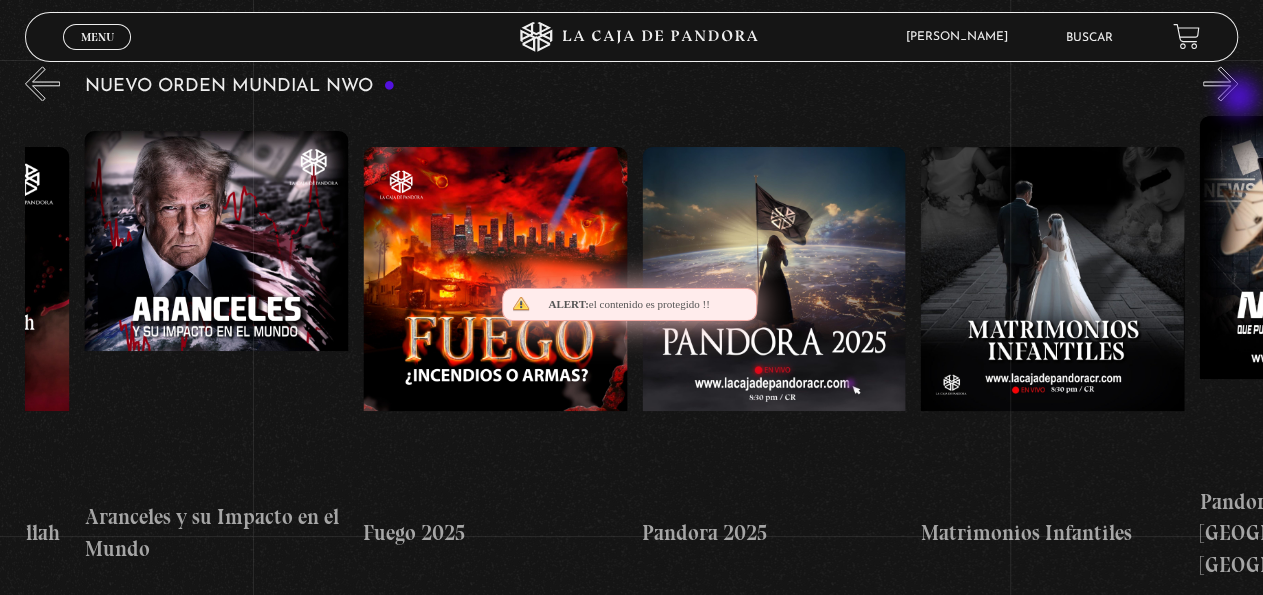 click on "»" at bounding box center (1220, 83) 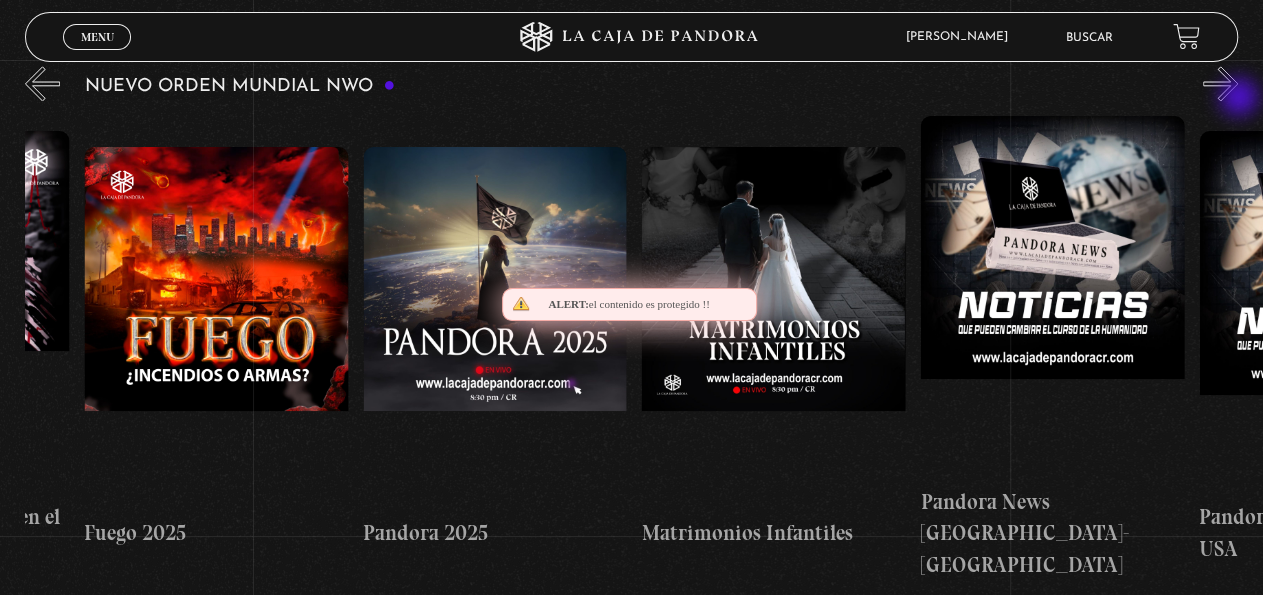 click on "»" at bounding box center [1220, 83] 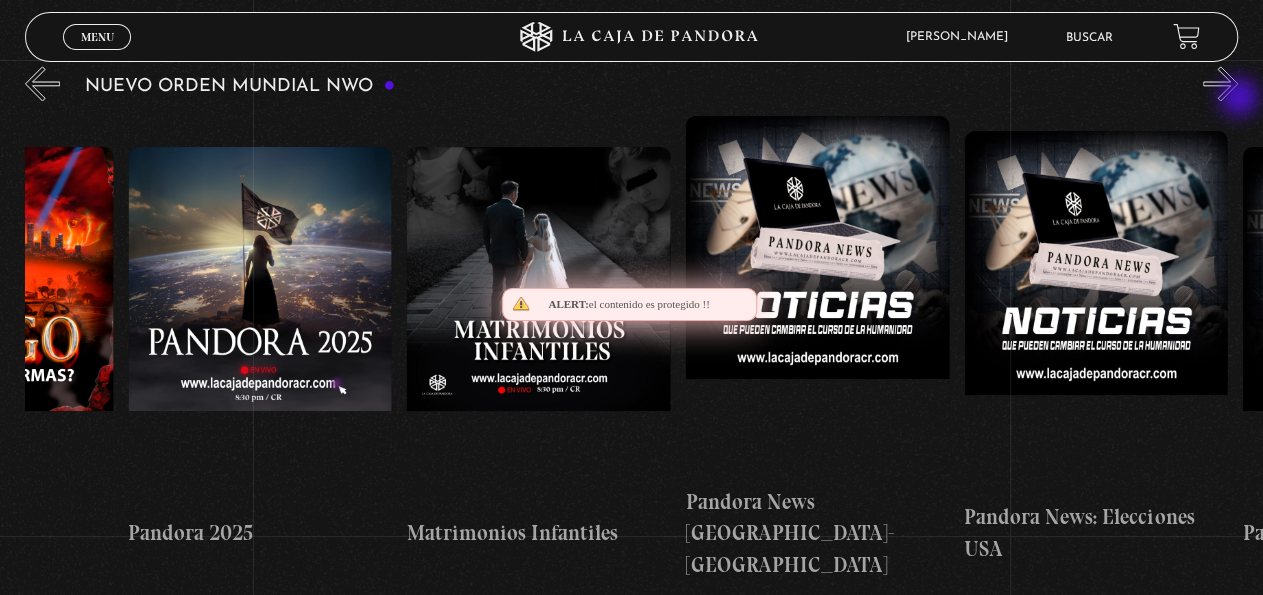 click on "»" at bounding box center [1220, 83] 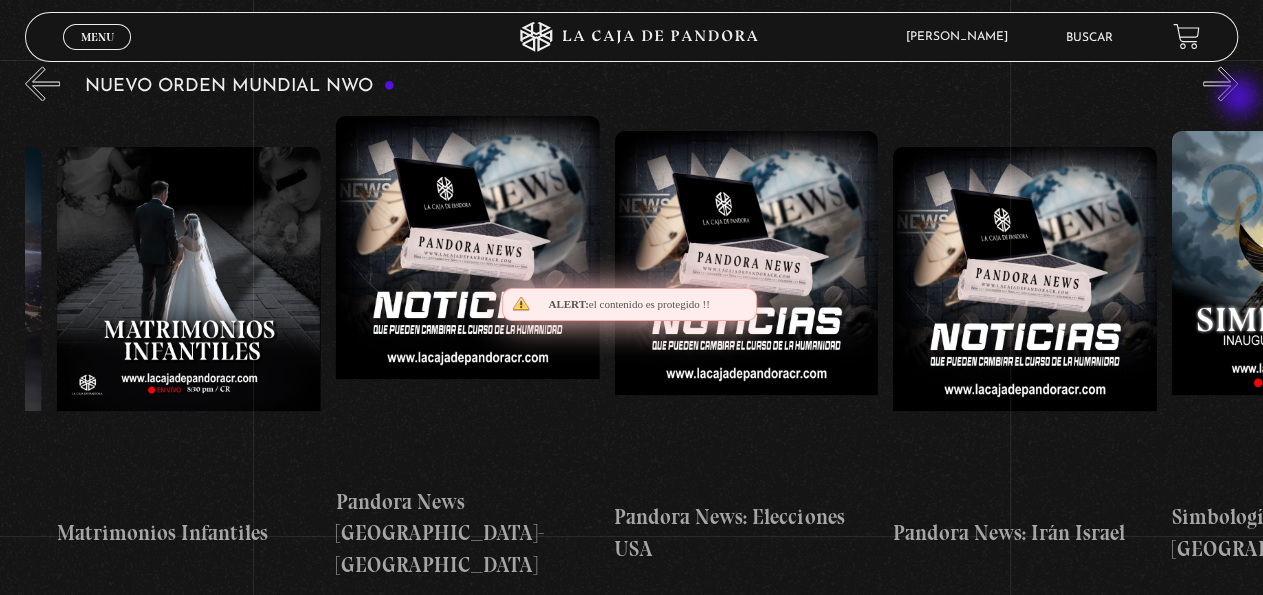 click on "»" at bounding box center [1220, 83] 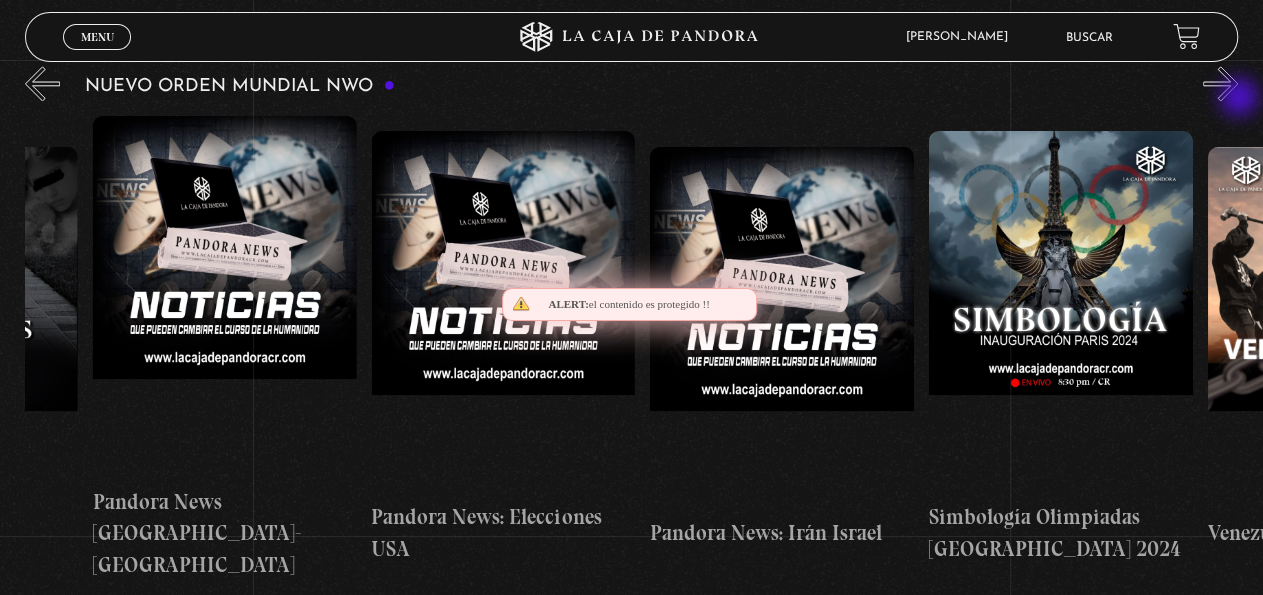 click on "»" at bounding box center [1220, 83] 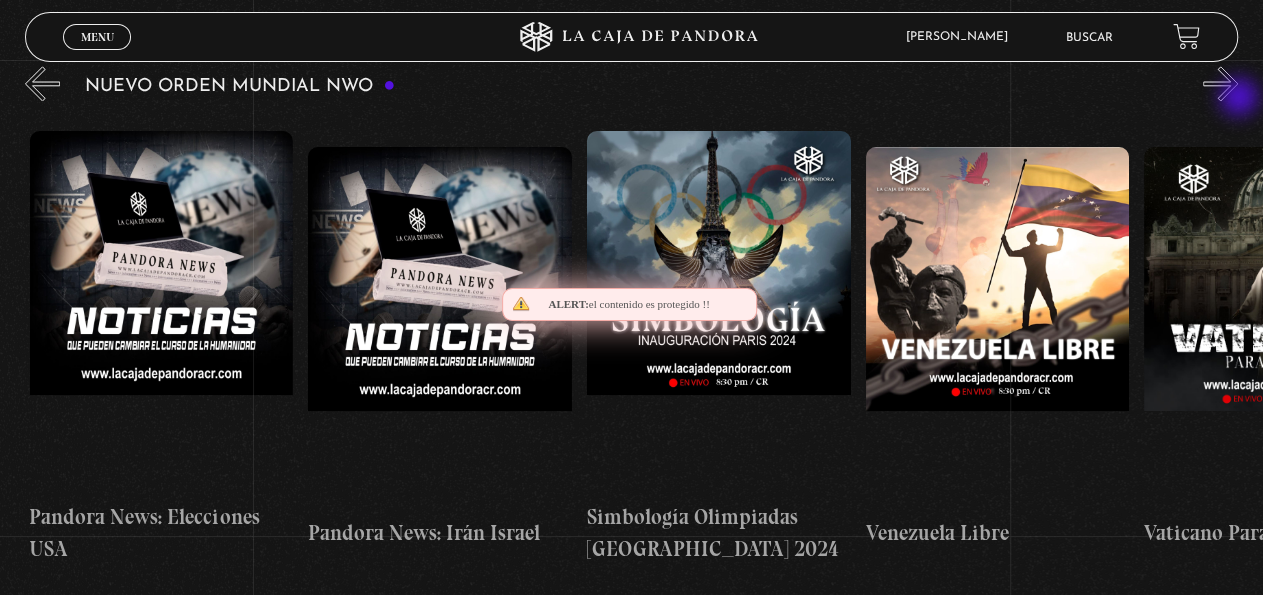 click on "»" at bounding box center (1220, 83) 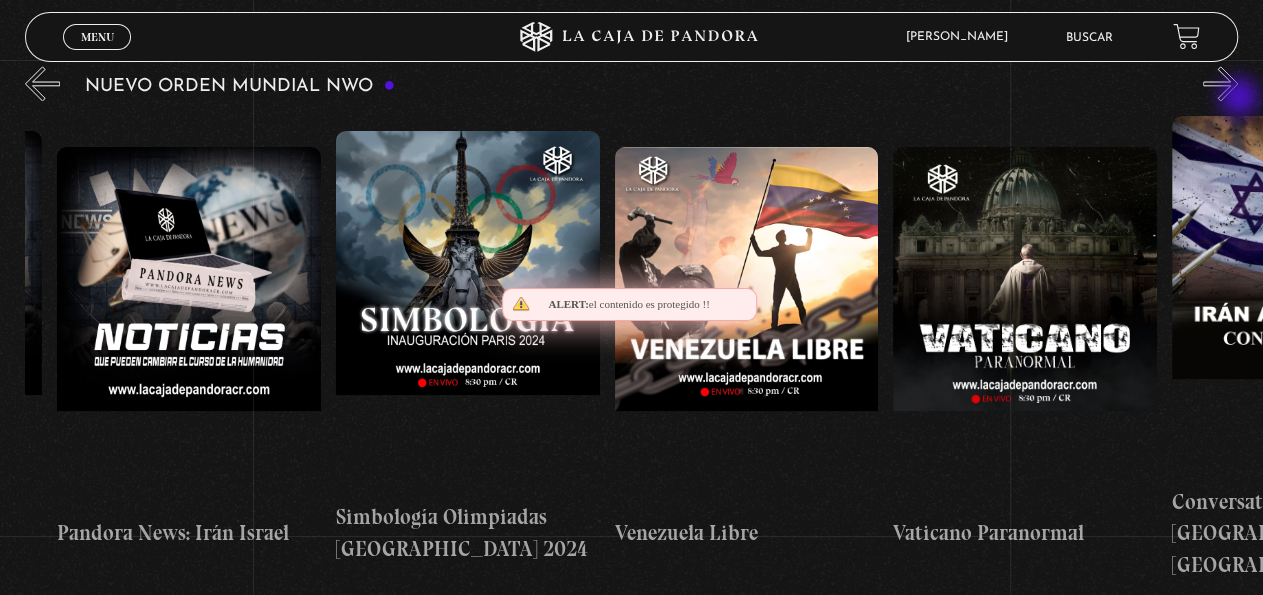 click on "»" at bounding box center (1220, 83) 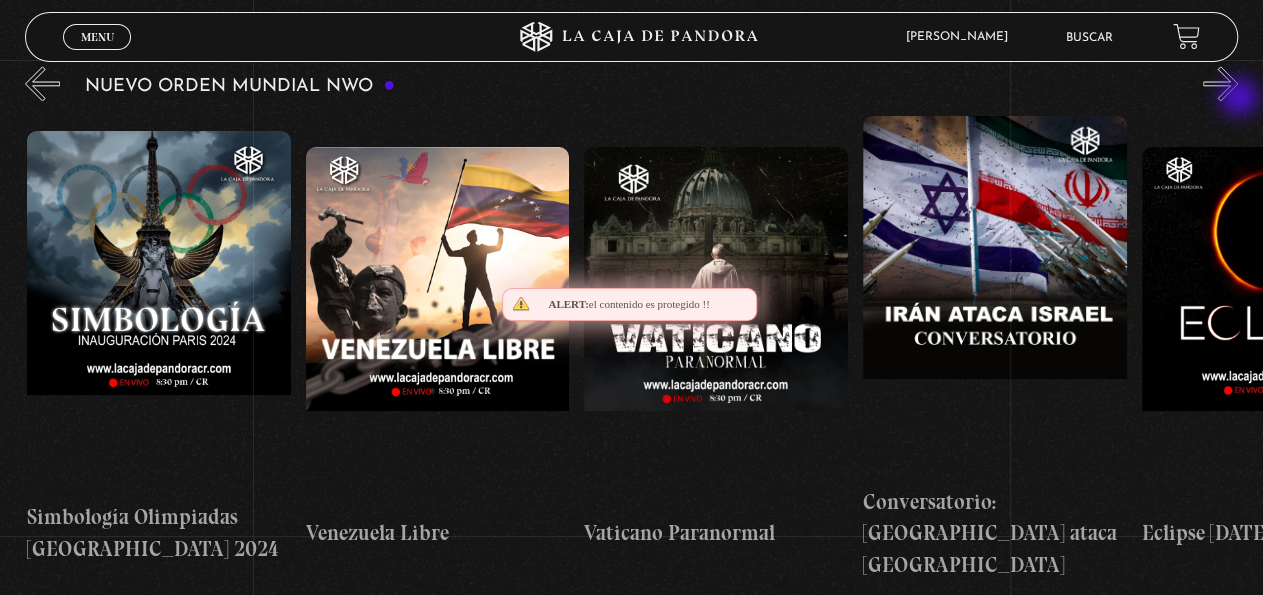 click on "»" at bounding box center (1220, 83) 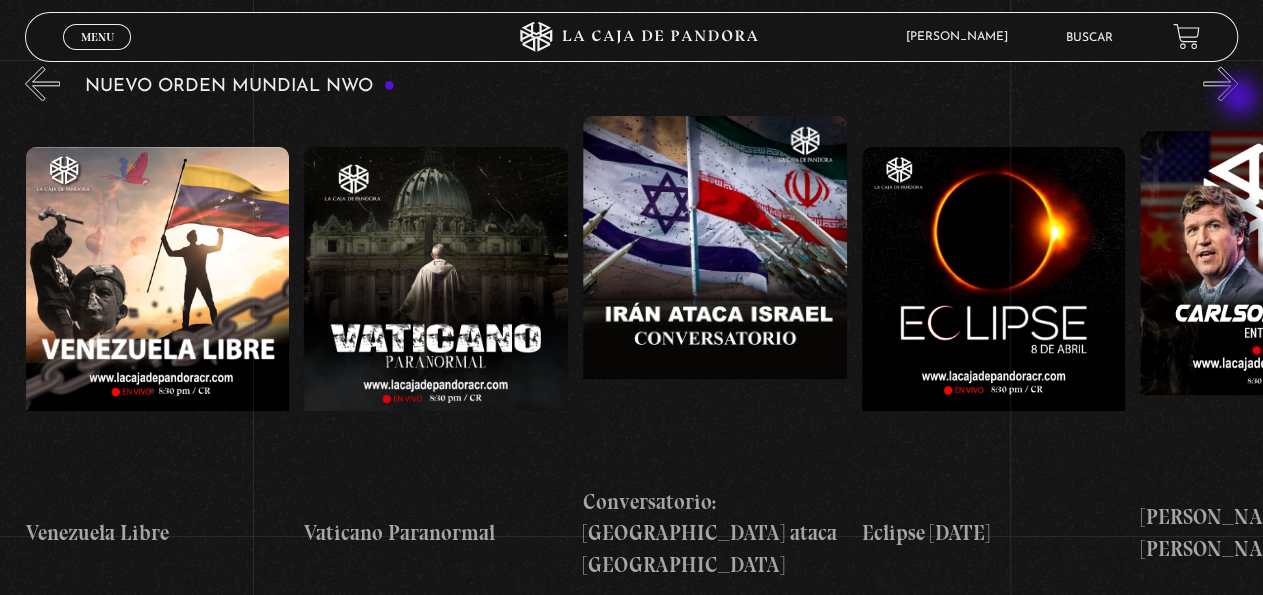 click on "»" at bounding box center (1220, 83) 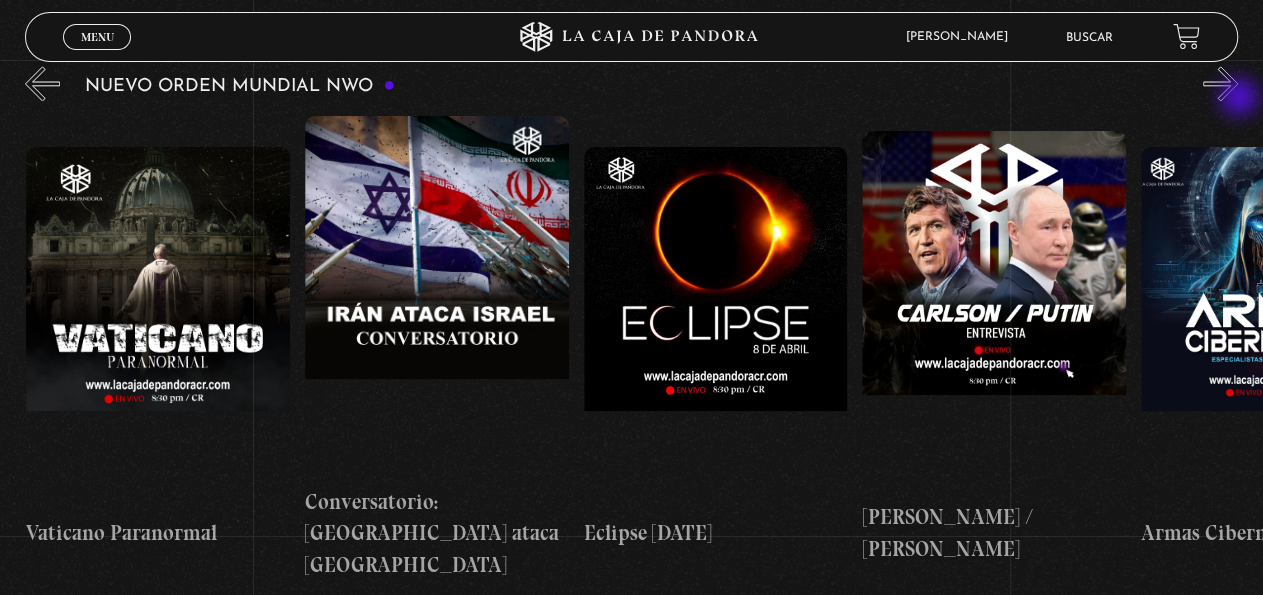 click on "»" at bounding box center (1220, 83) 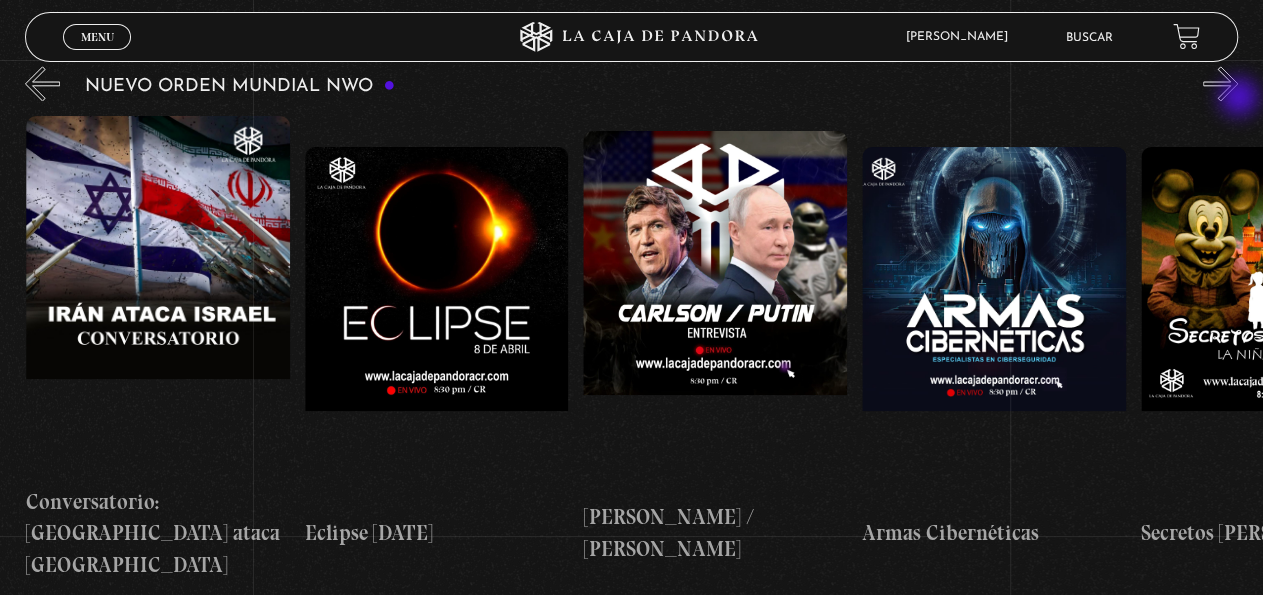 click on "»" at bounding box center [1220, 83] 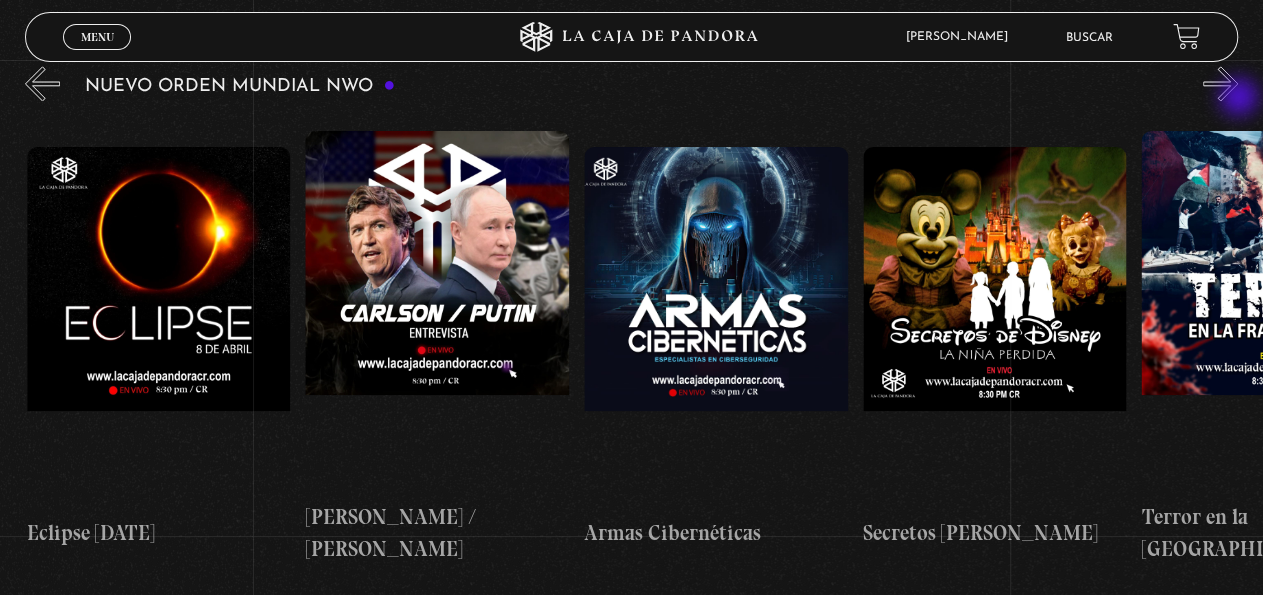 click on "»" at bounding box center (1220, 83) 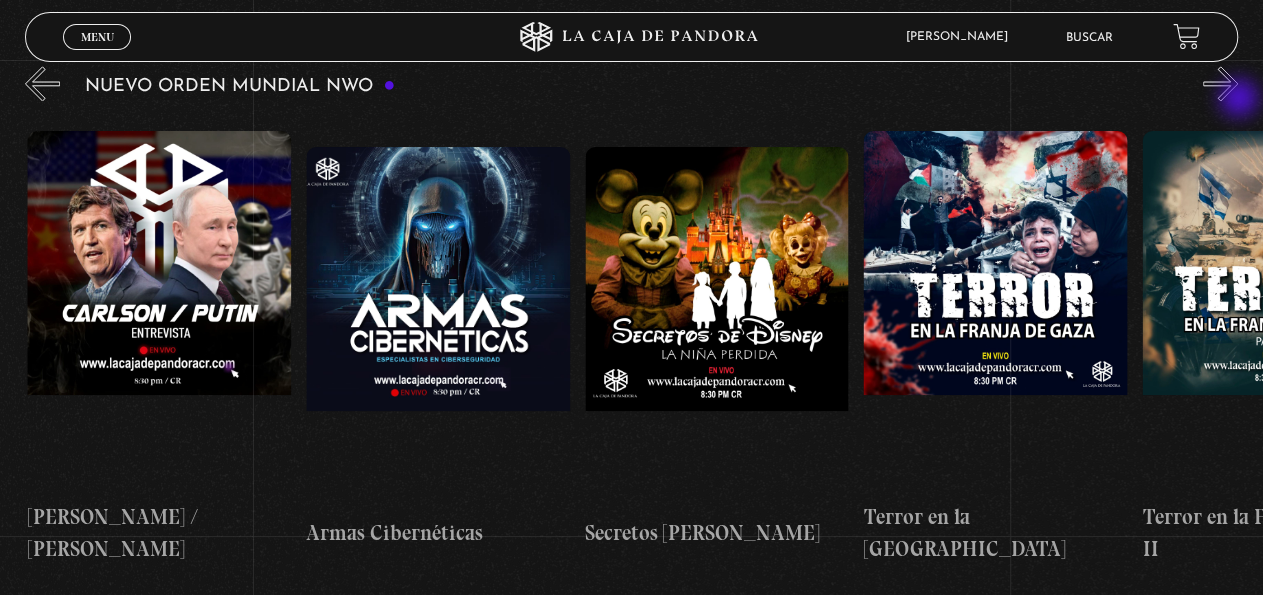 click on "»" at bounding box center (1220, 83) 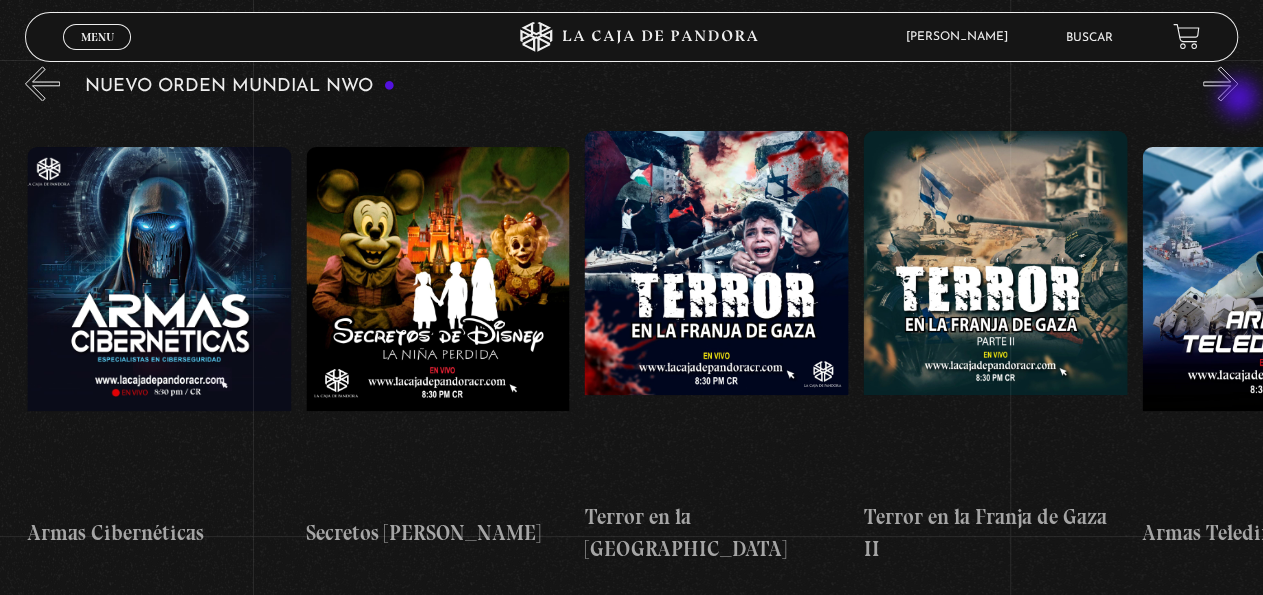 click on "»" at bounding box center (1220, 83) 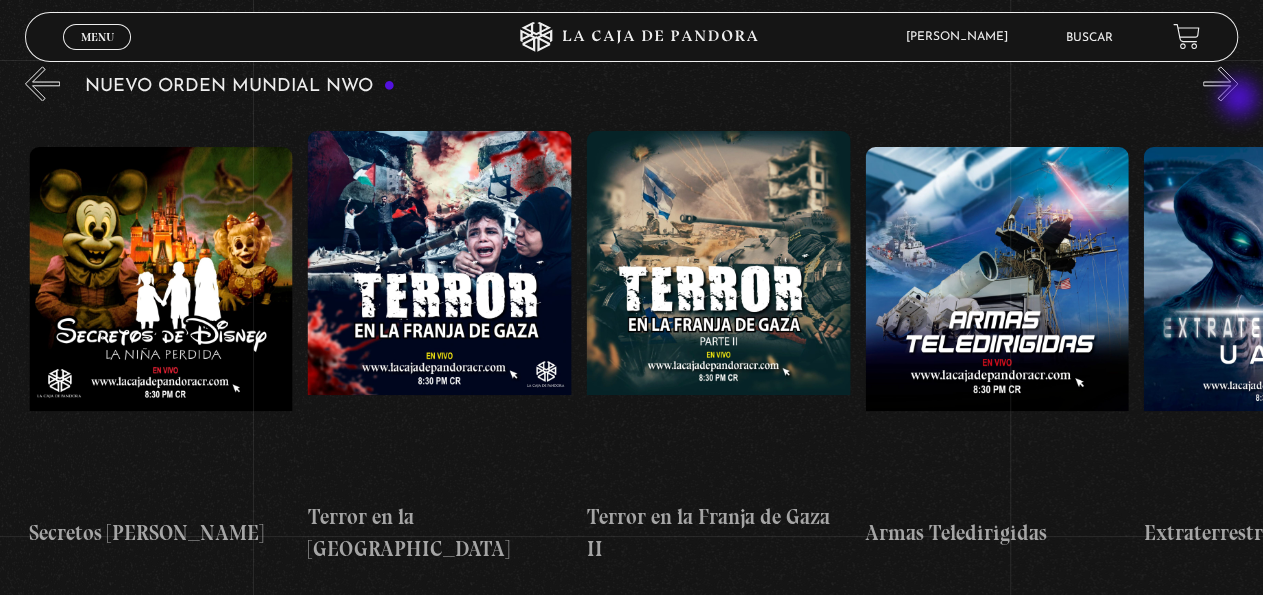 click on "»" at bounding box center (1220, 83) 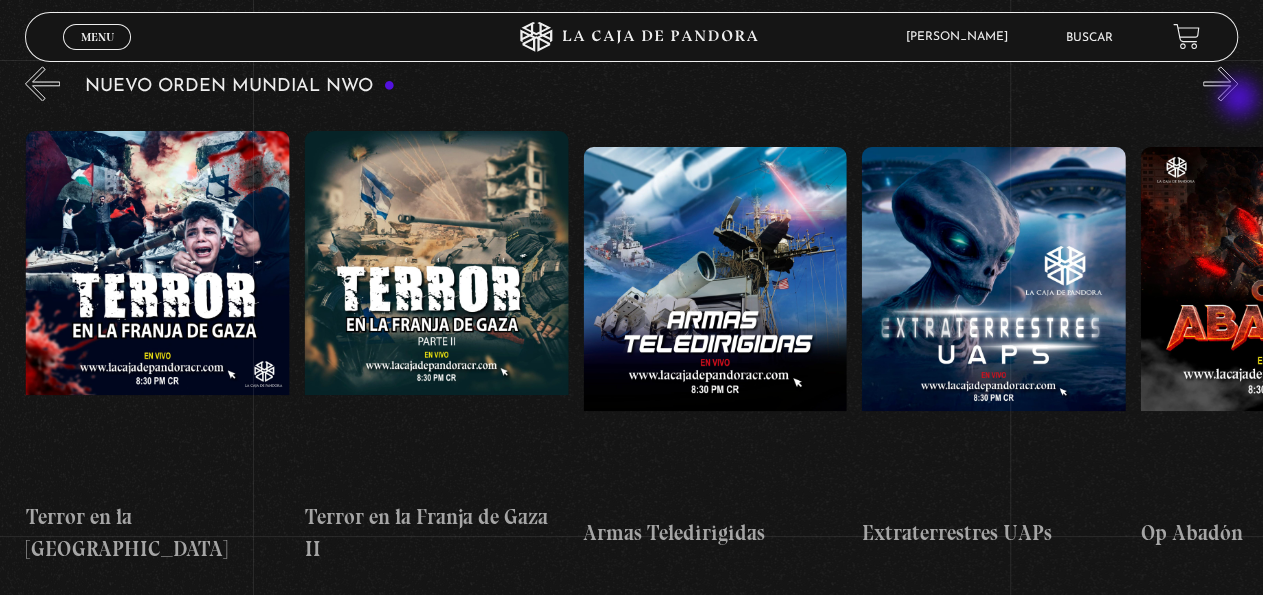 click on "»" at bounding box center [1220, 83] 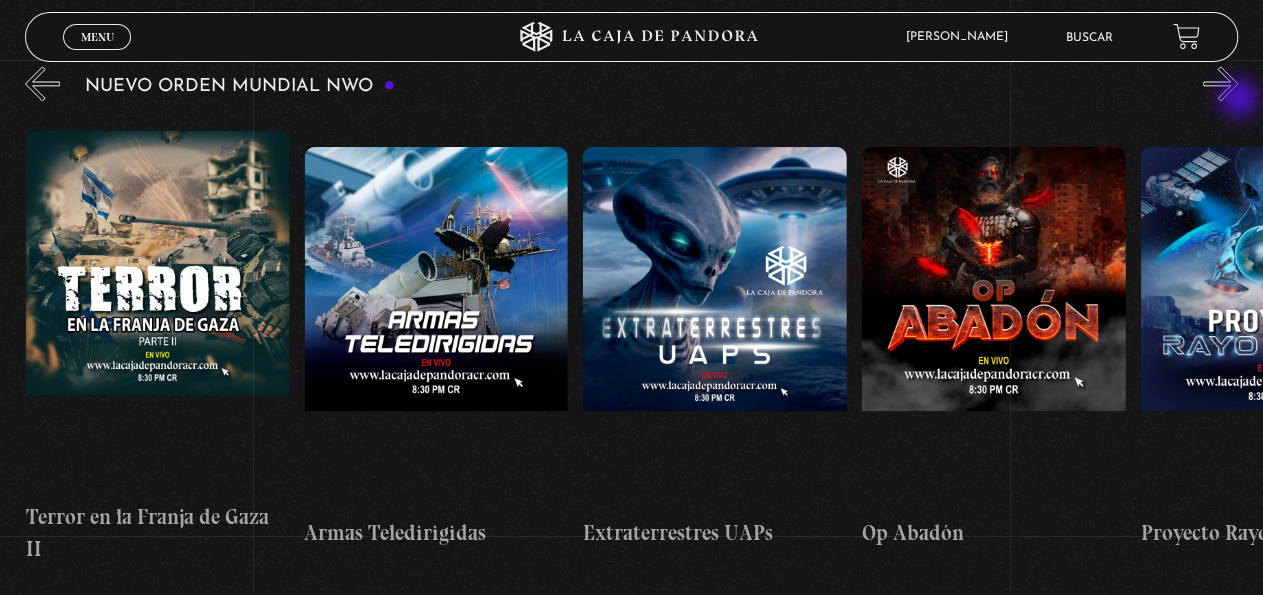 click on "»" at bounding box center (1220, 83) 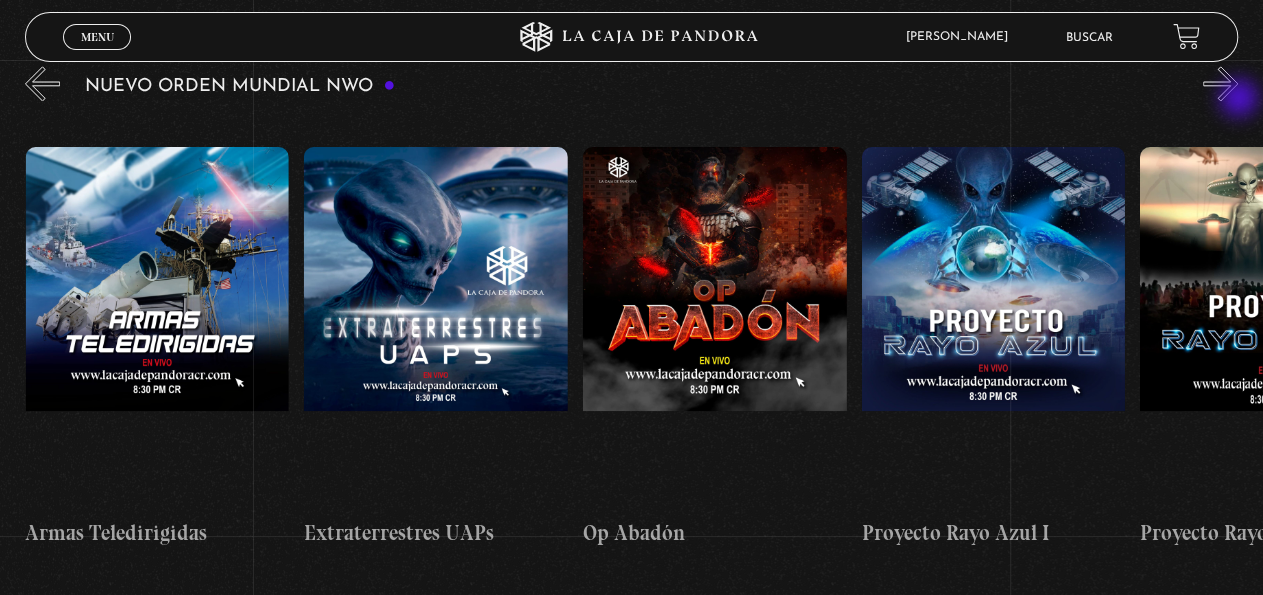 click on "»" at bounding box center (1220, 83) 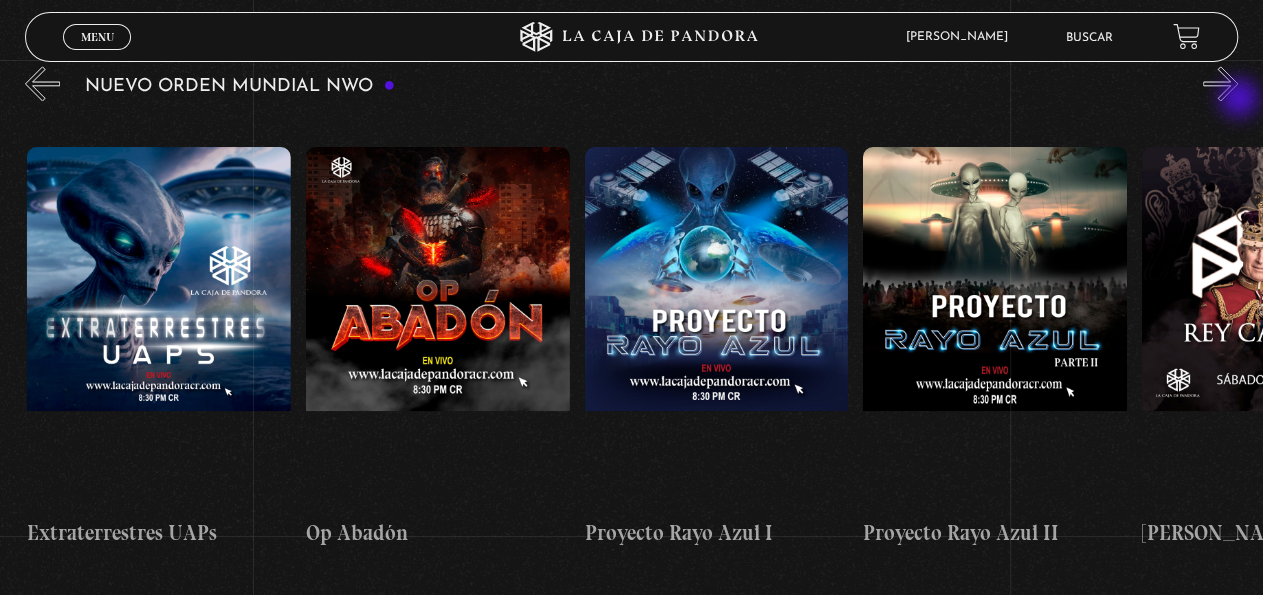 click on "»" at bounding box center [1220, 83] 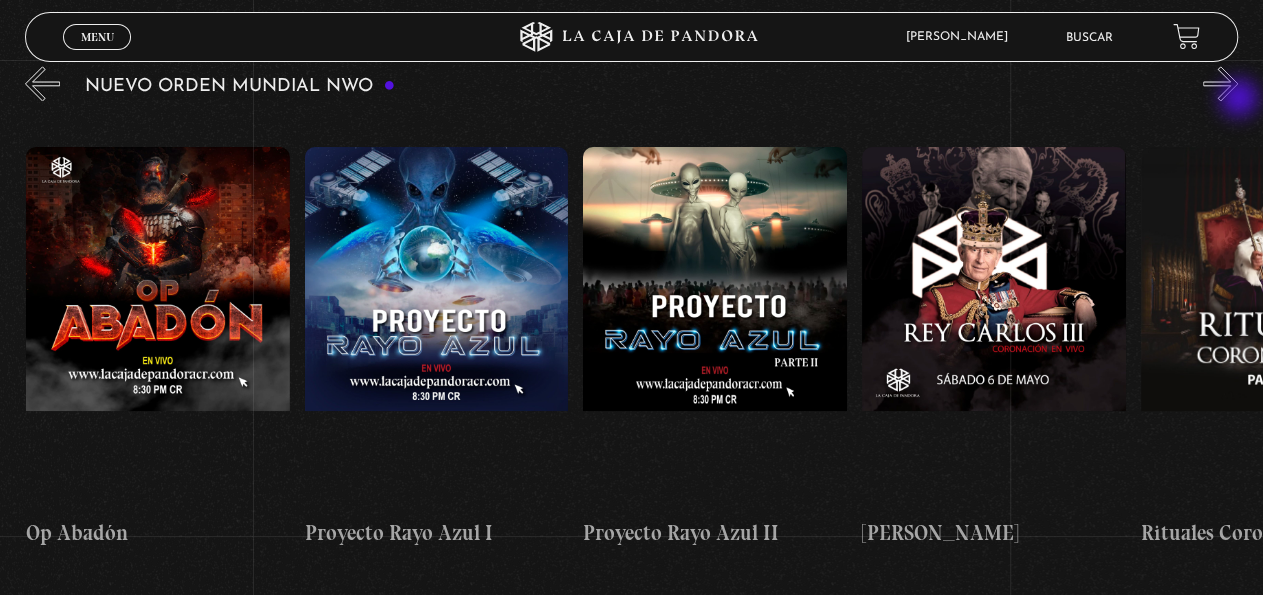 click on "»" at bounding box center [1220, 83] 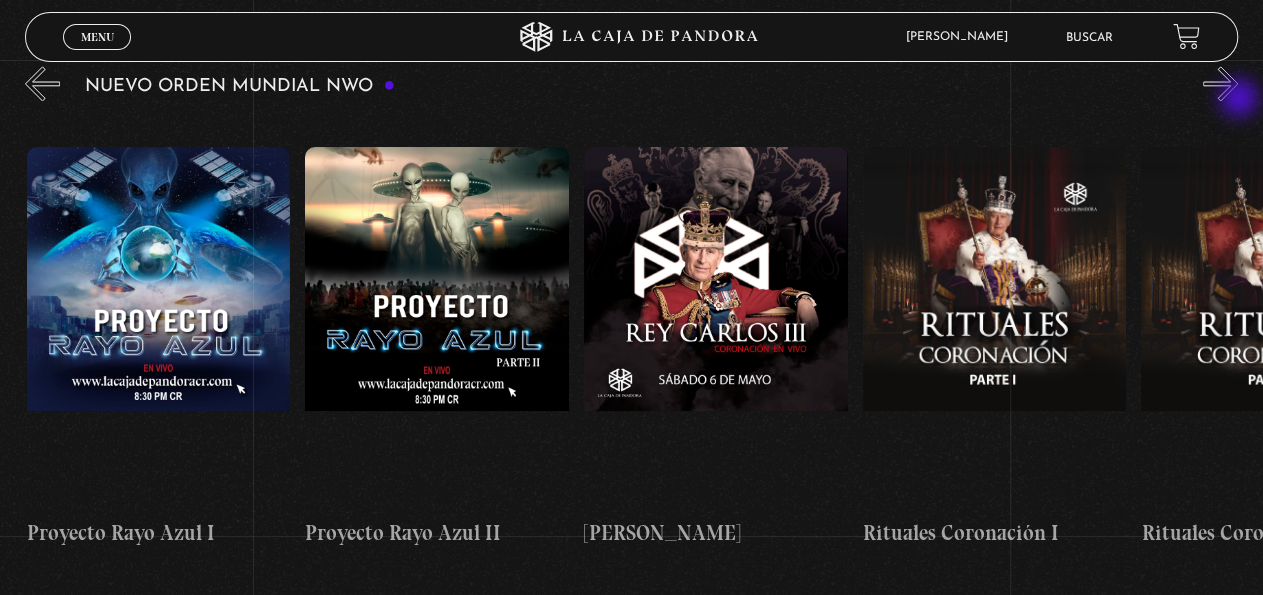 click on "»" at bounding box center [1220, 83] 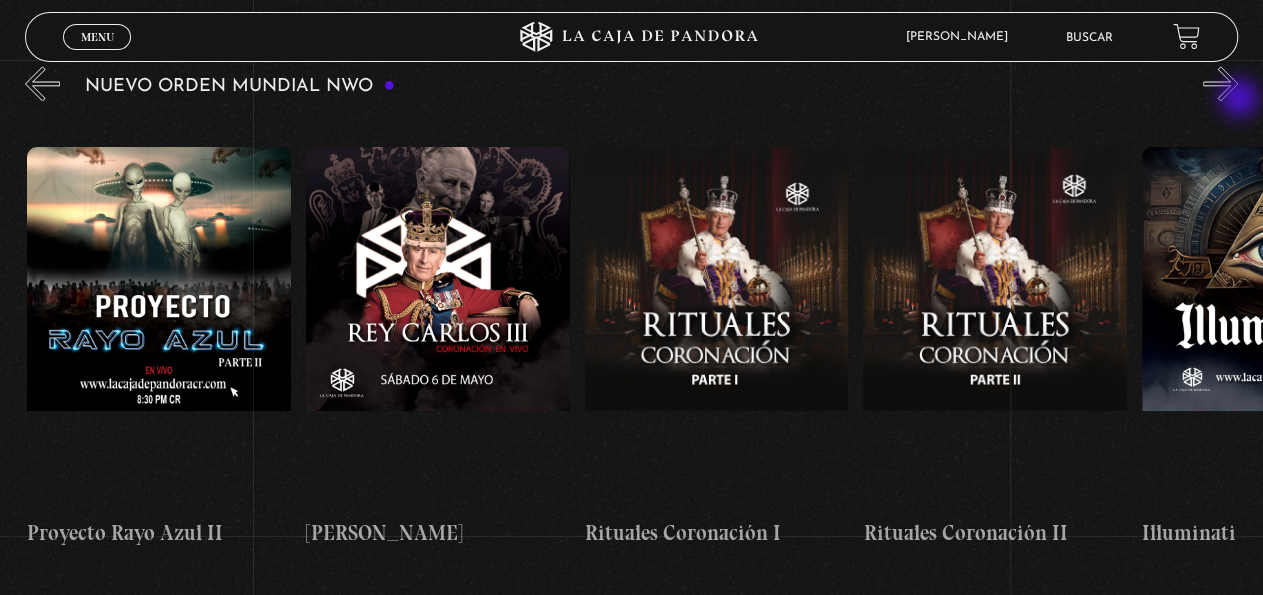 click on "»" at bounding box center (1220, 83) 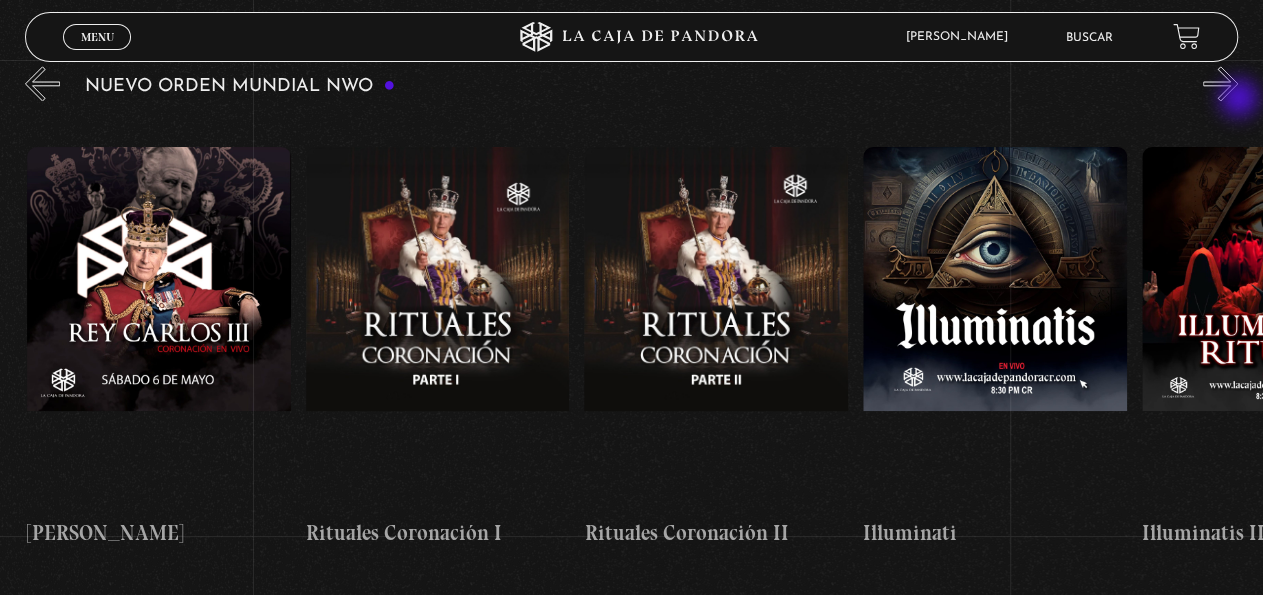 click on "»" at bounding box center (1220, 83) 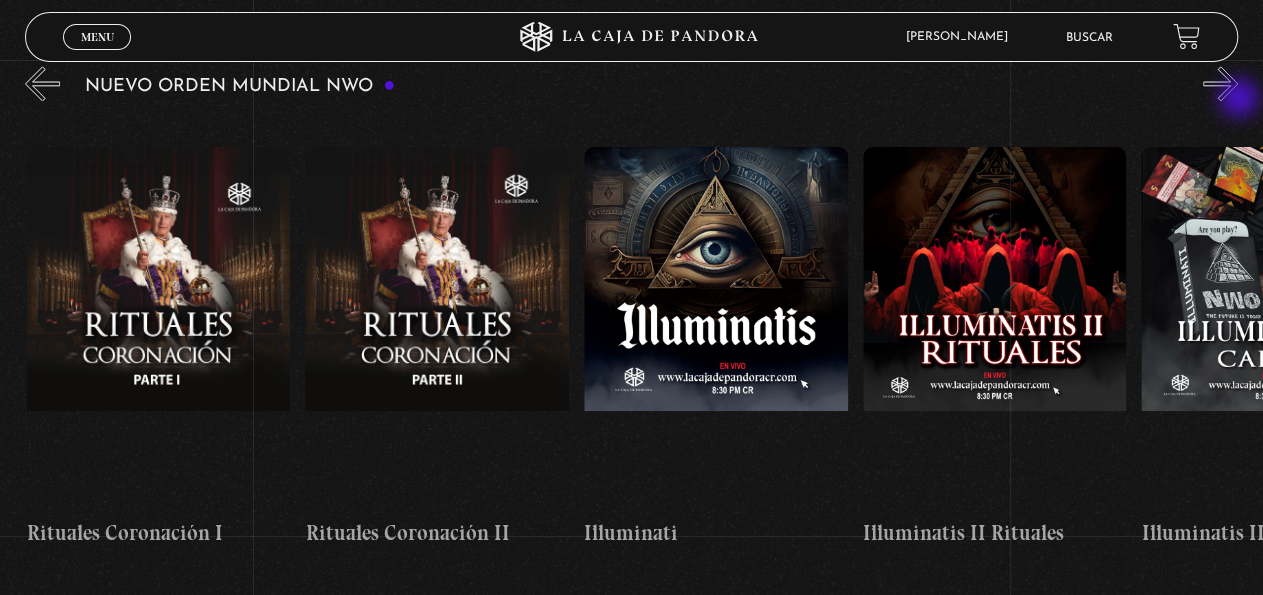 scroll, scrollTop: 0, scrollLeft: 8081, axis: horizontal 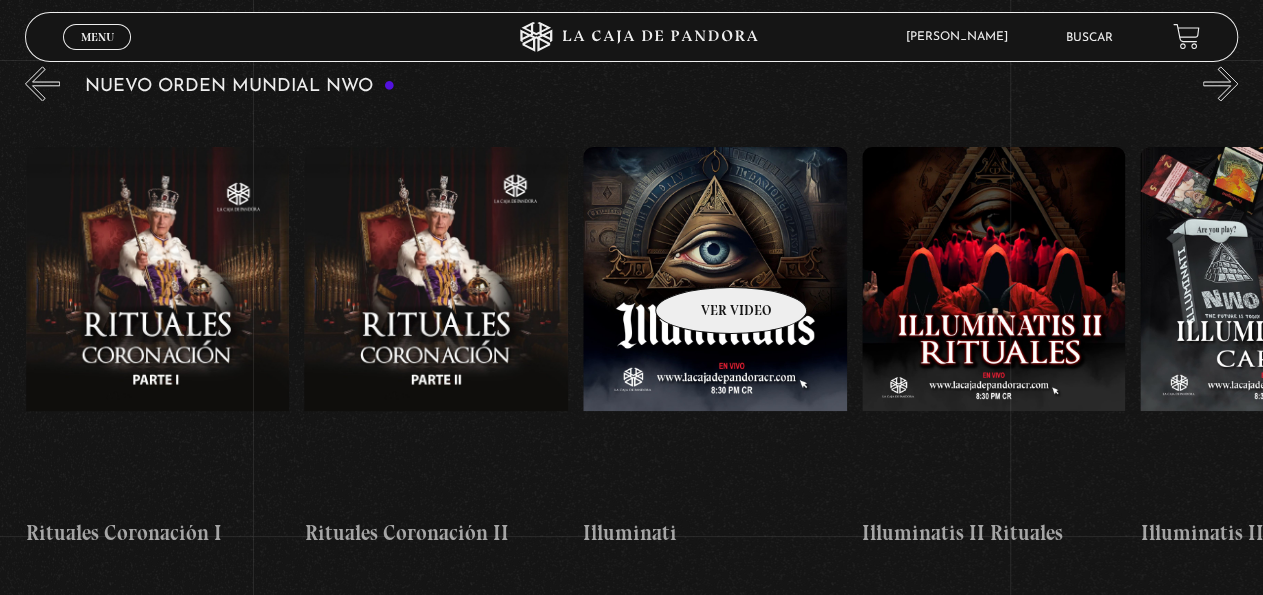 click at bounding box center (715, 327) 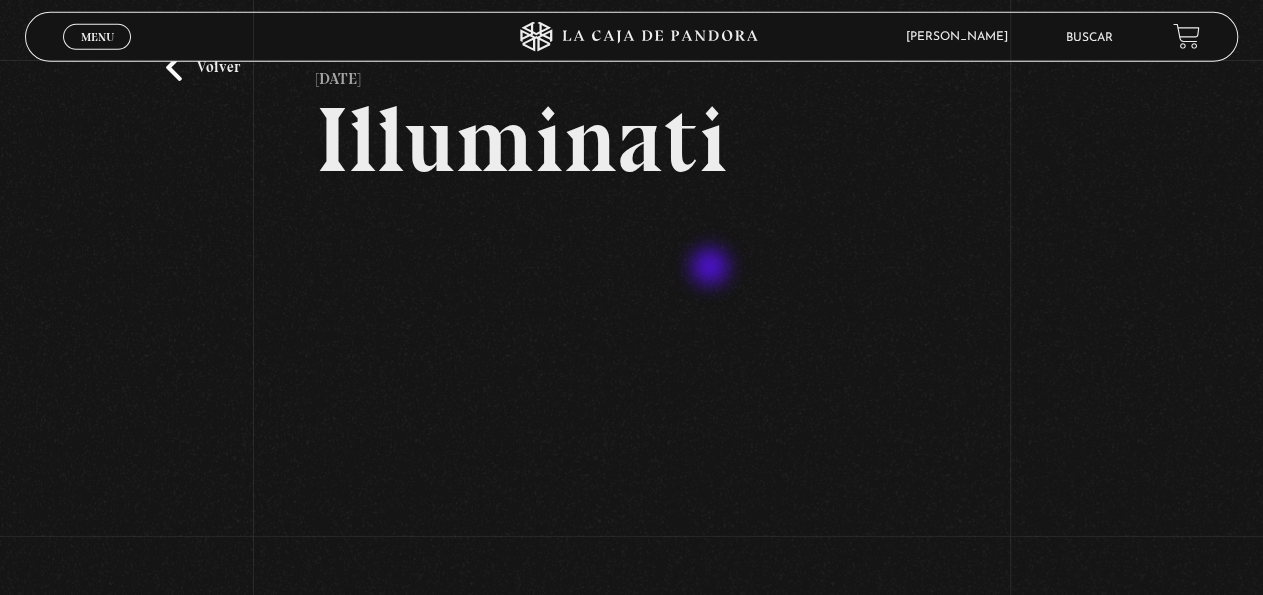 scroll, scrollTop: 104, scrollLeft: 0, axis: vertical 